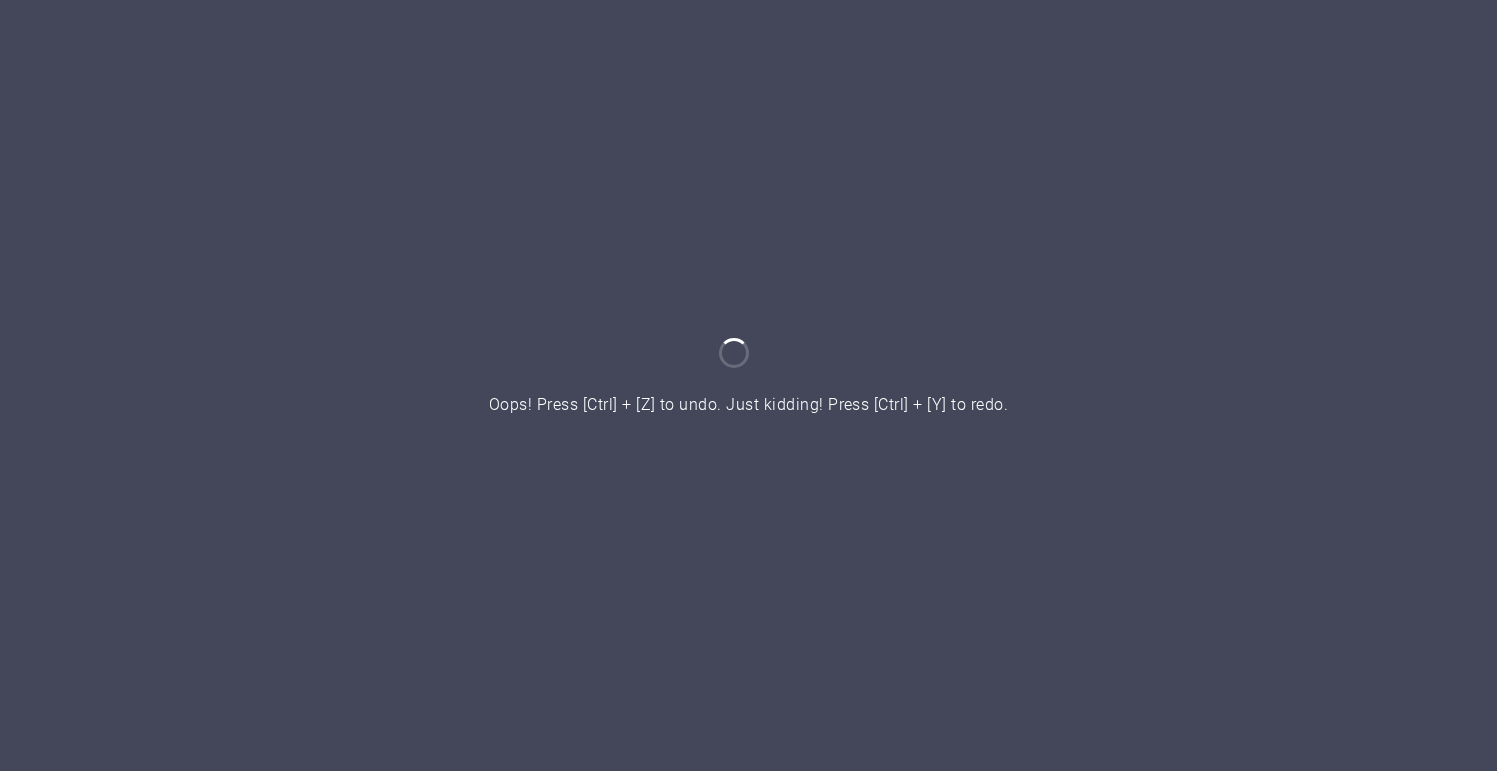 scroll, scrollTop: 0, scrollLeft: 0, axis: both 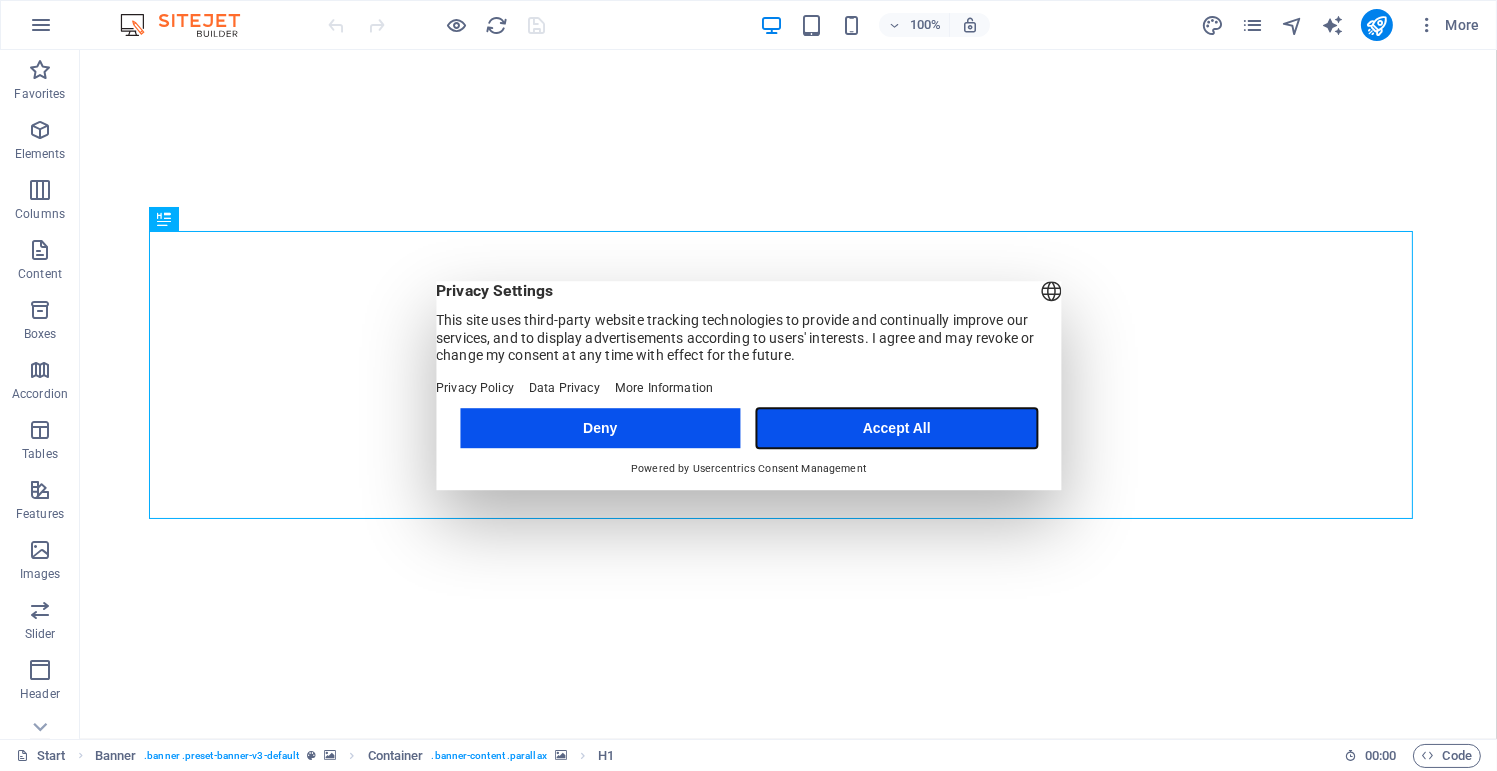 click on "Accept All" at bounding box center [897, 428] 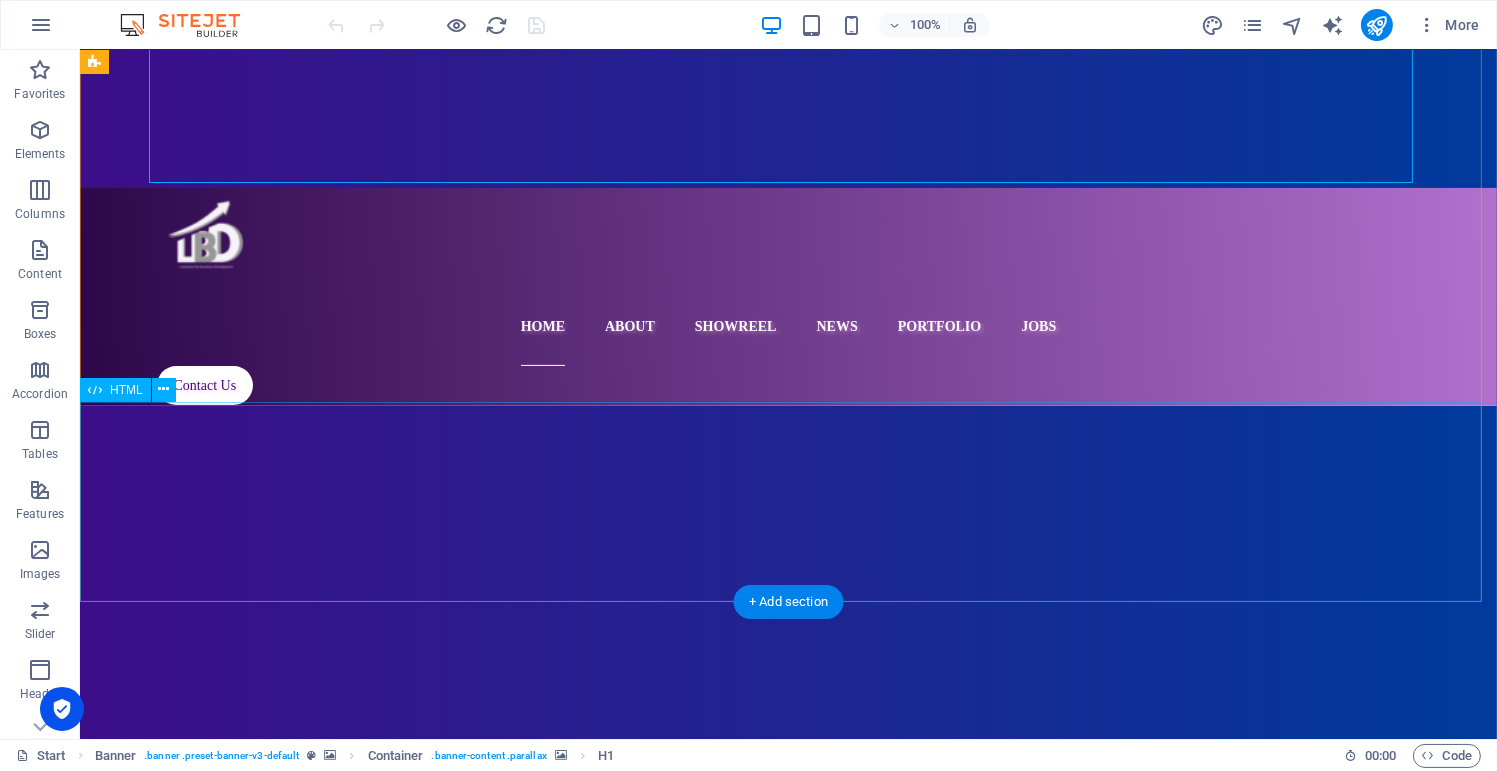 scroll, scrollTop: 0, scrollLeft: 0, axis: both 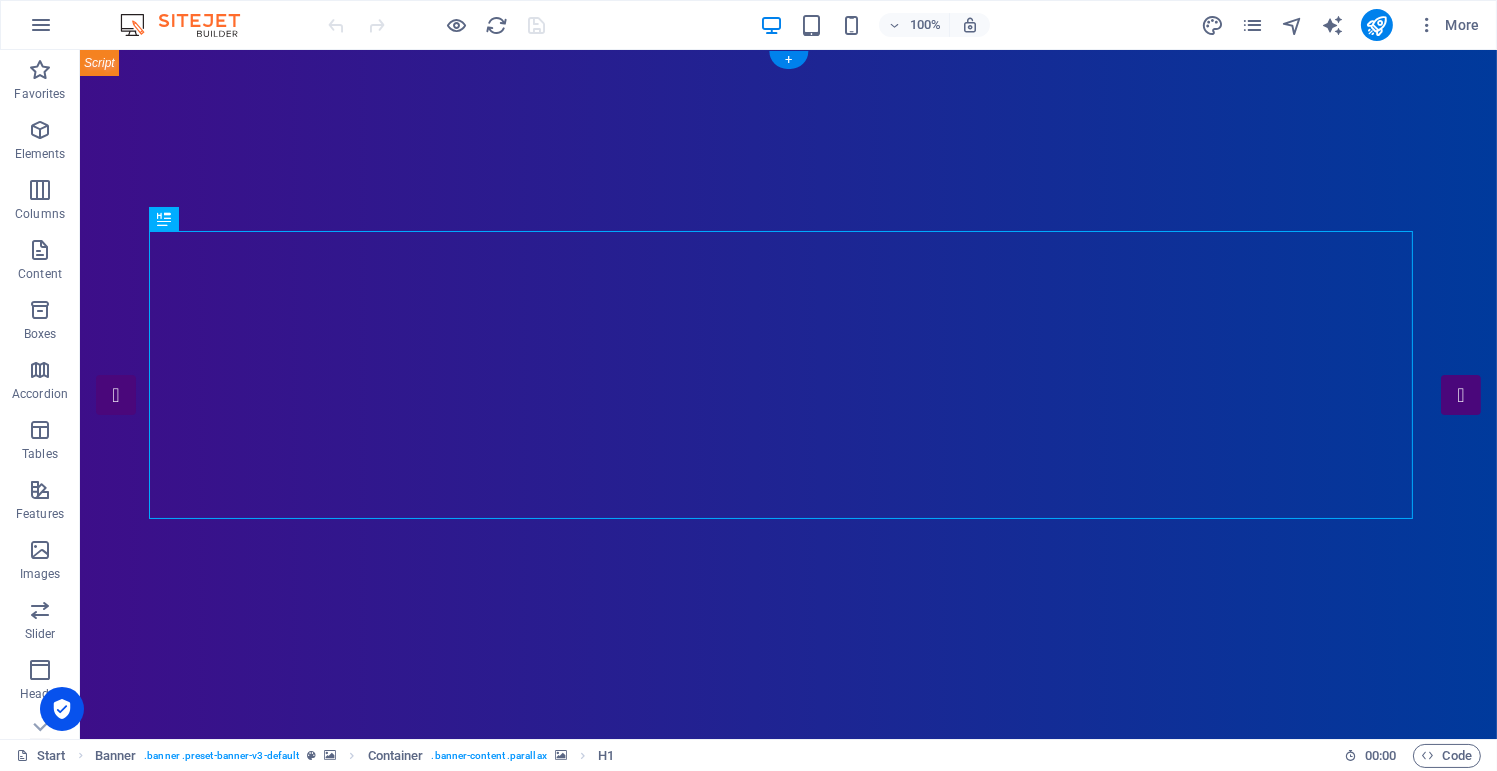 click at bounding box center (788, 1429) 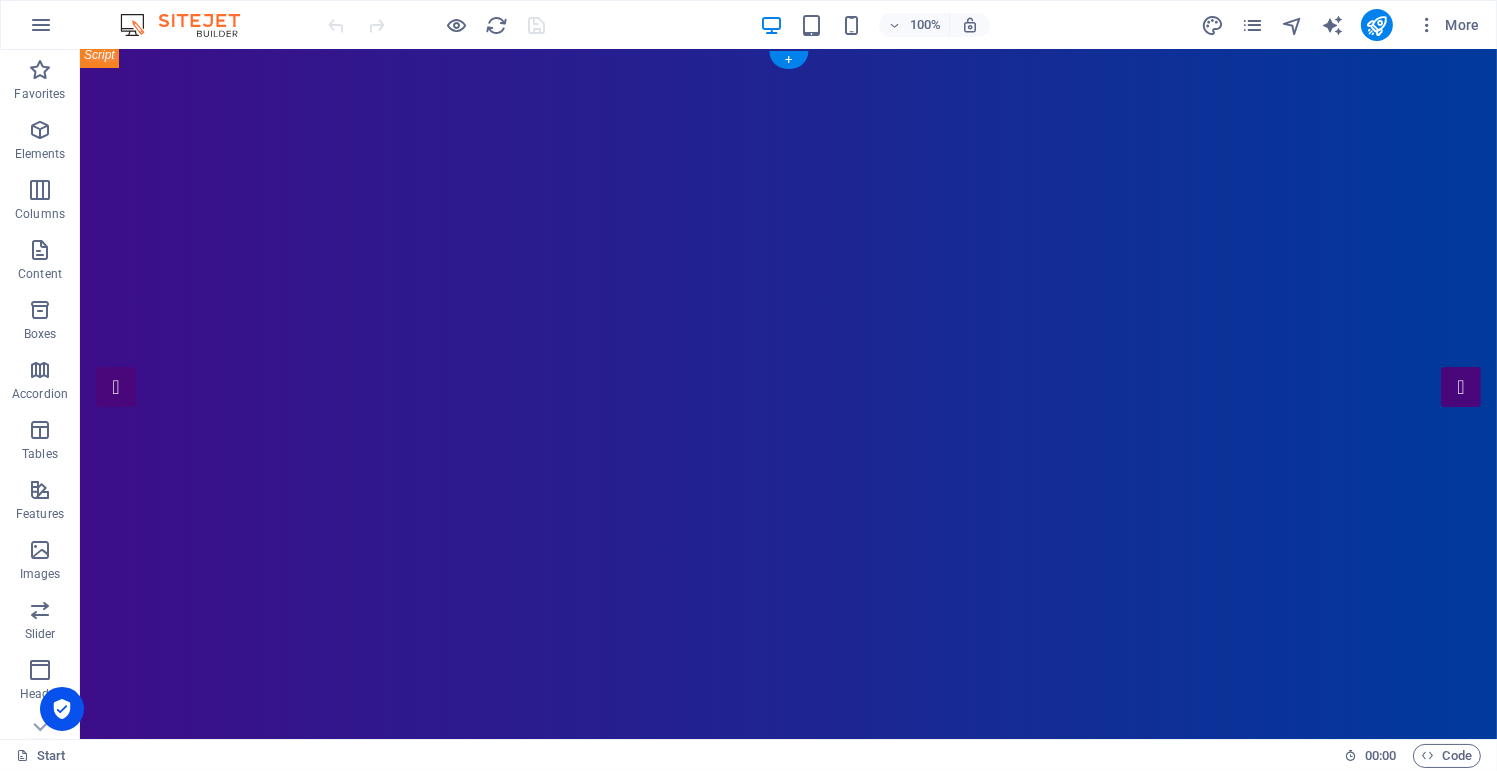 scroll, scrollTop: 0, scrollLeft: 0, axis: both 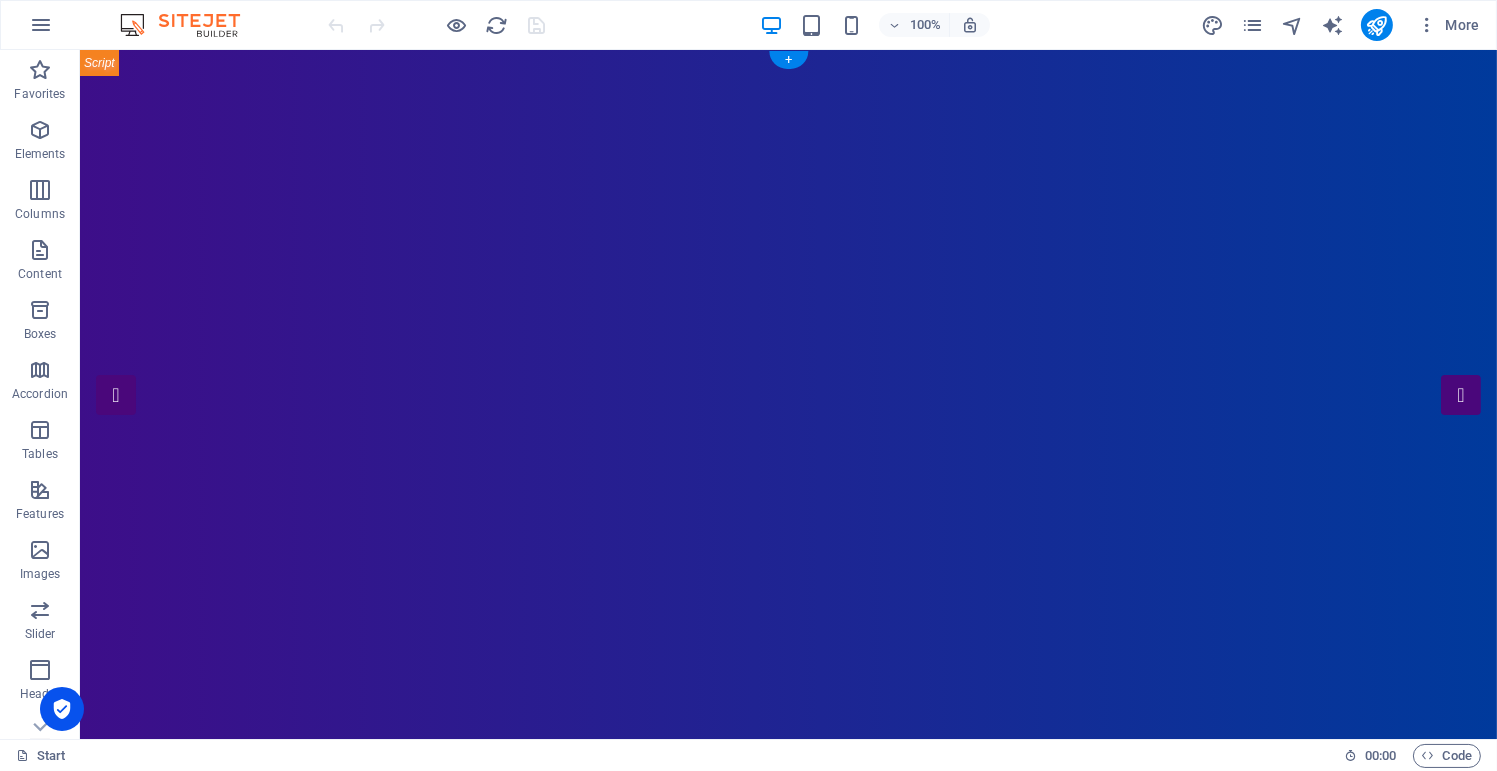 click at bounding box center (788, 1429) 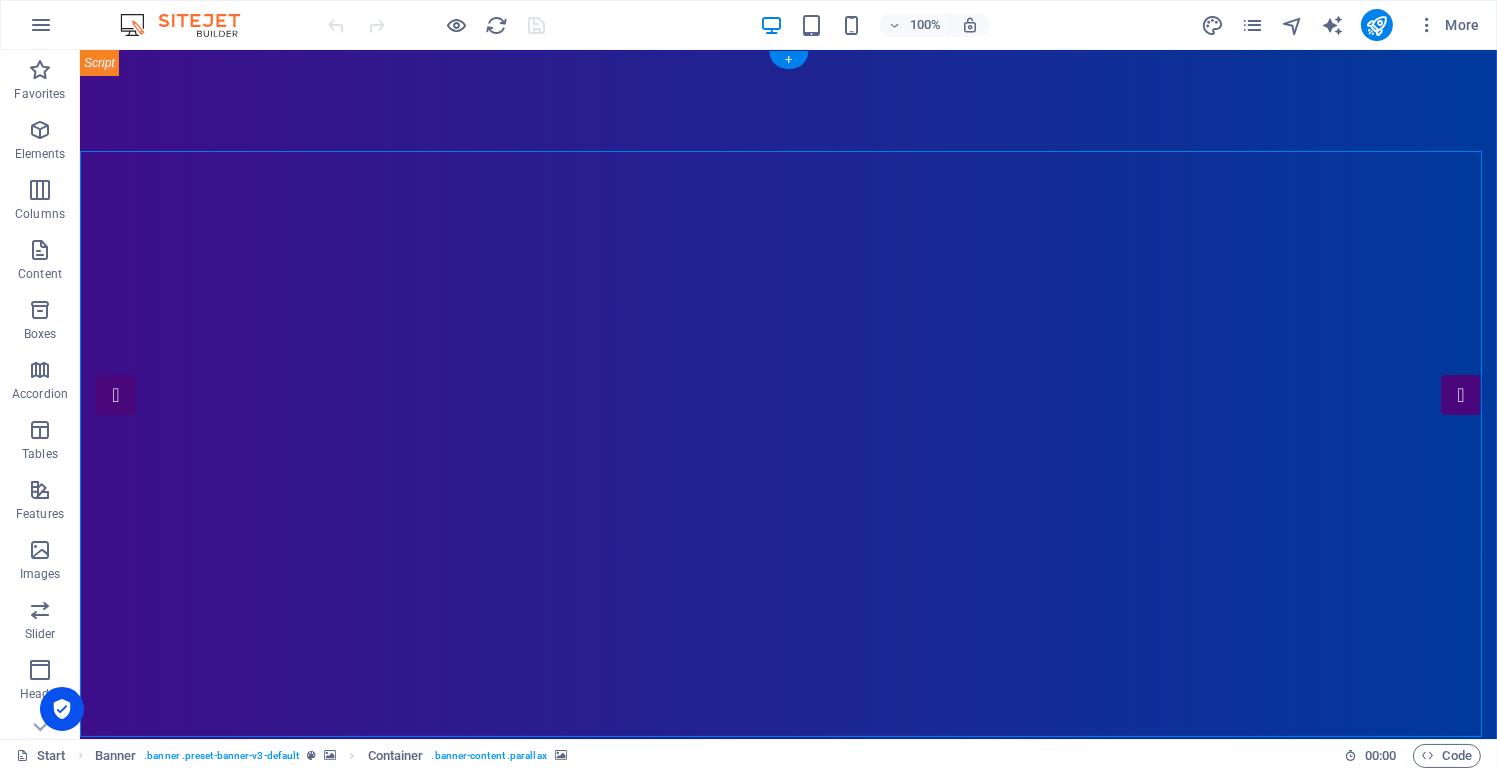 click at bounding box center (788, 1429) 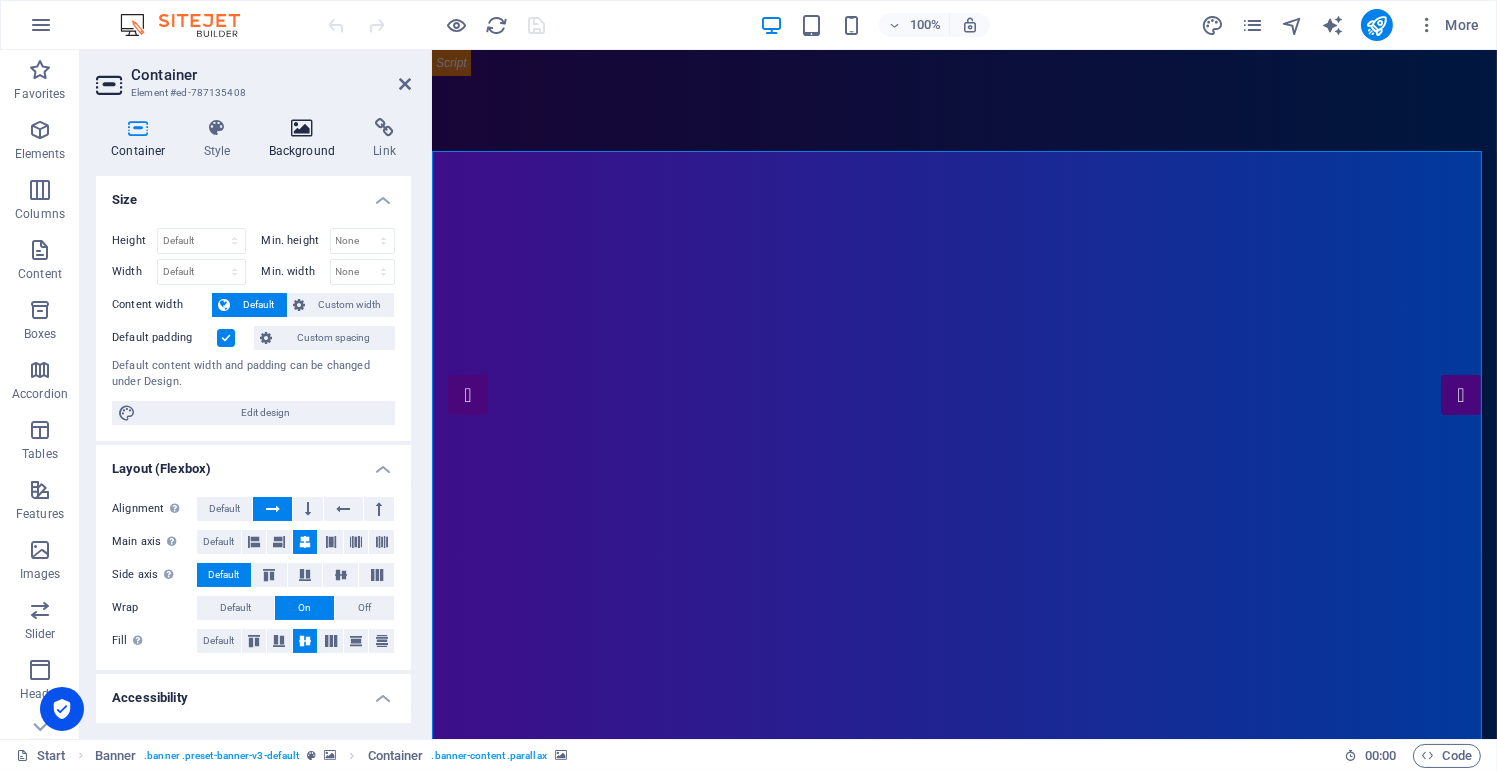 click at bounding box center [302, 128] 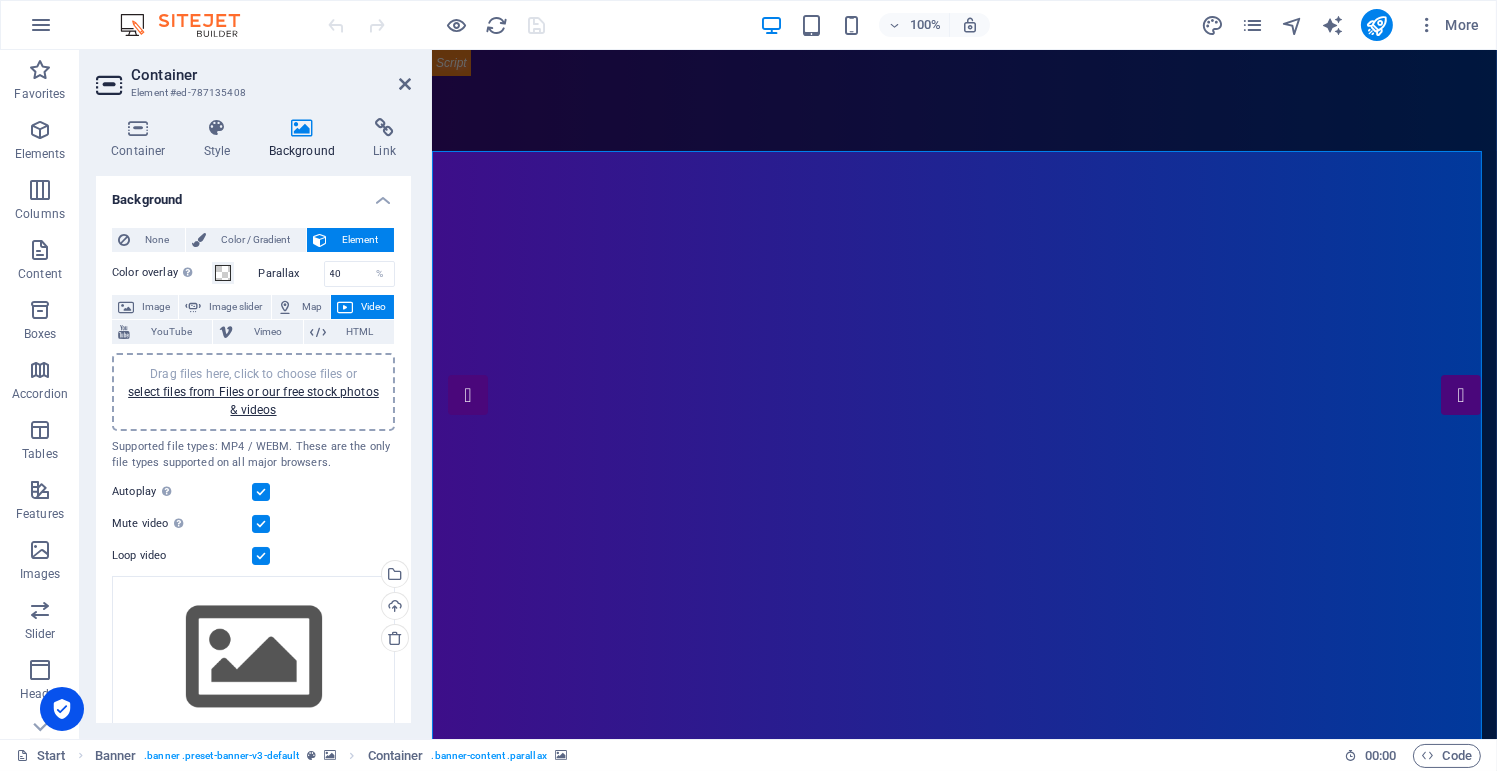 click on "Drag files here, click to choose files or select files from Files or our free stock photos & videos" at bounding box center [253, 392] 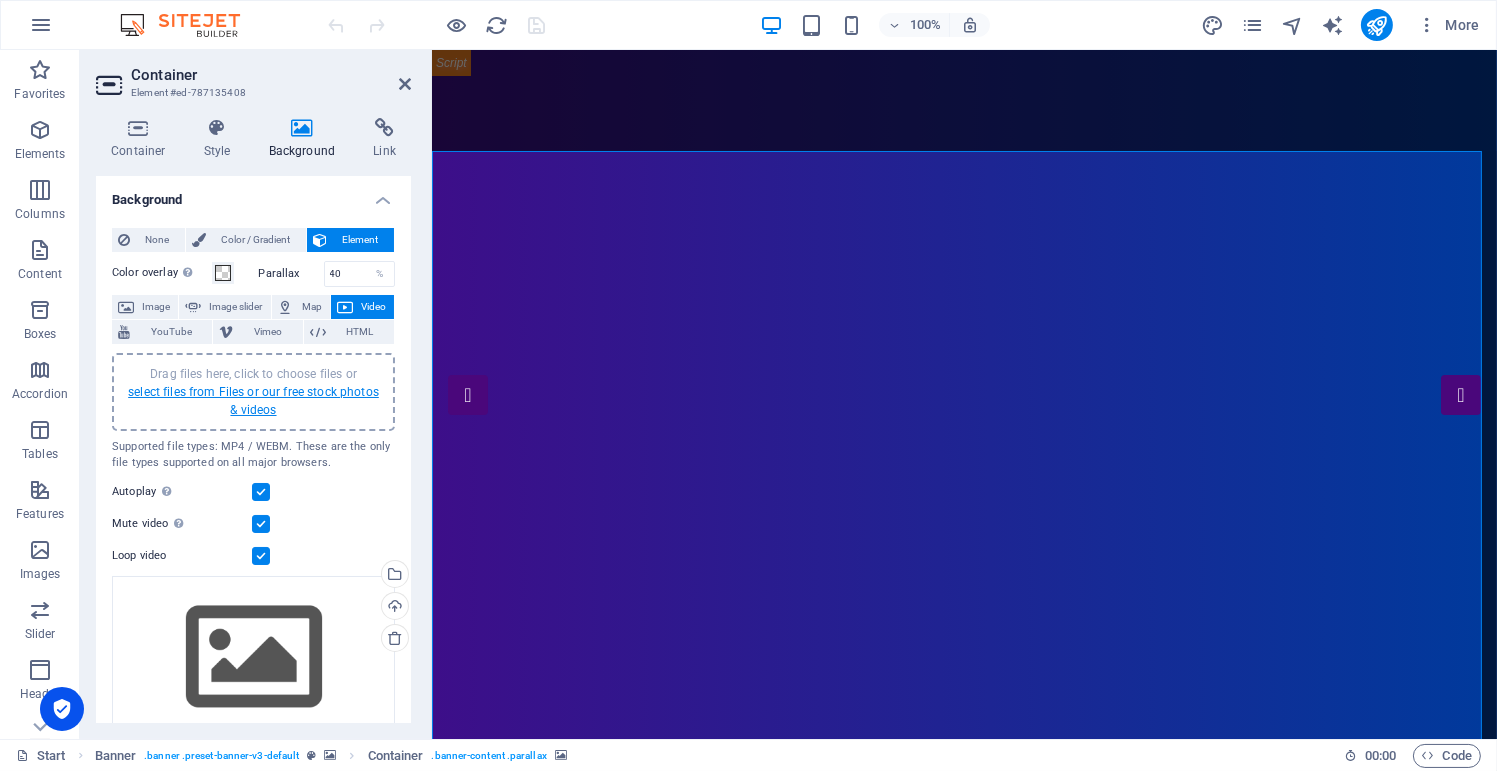 click on "select files from Files or our free stock photos & videos" at bounding box center (253, 401) 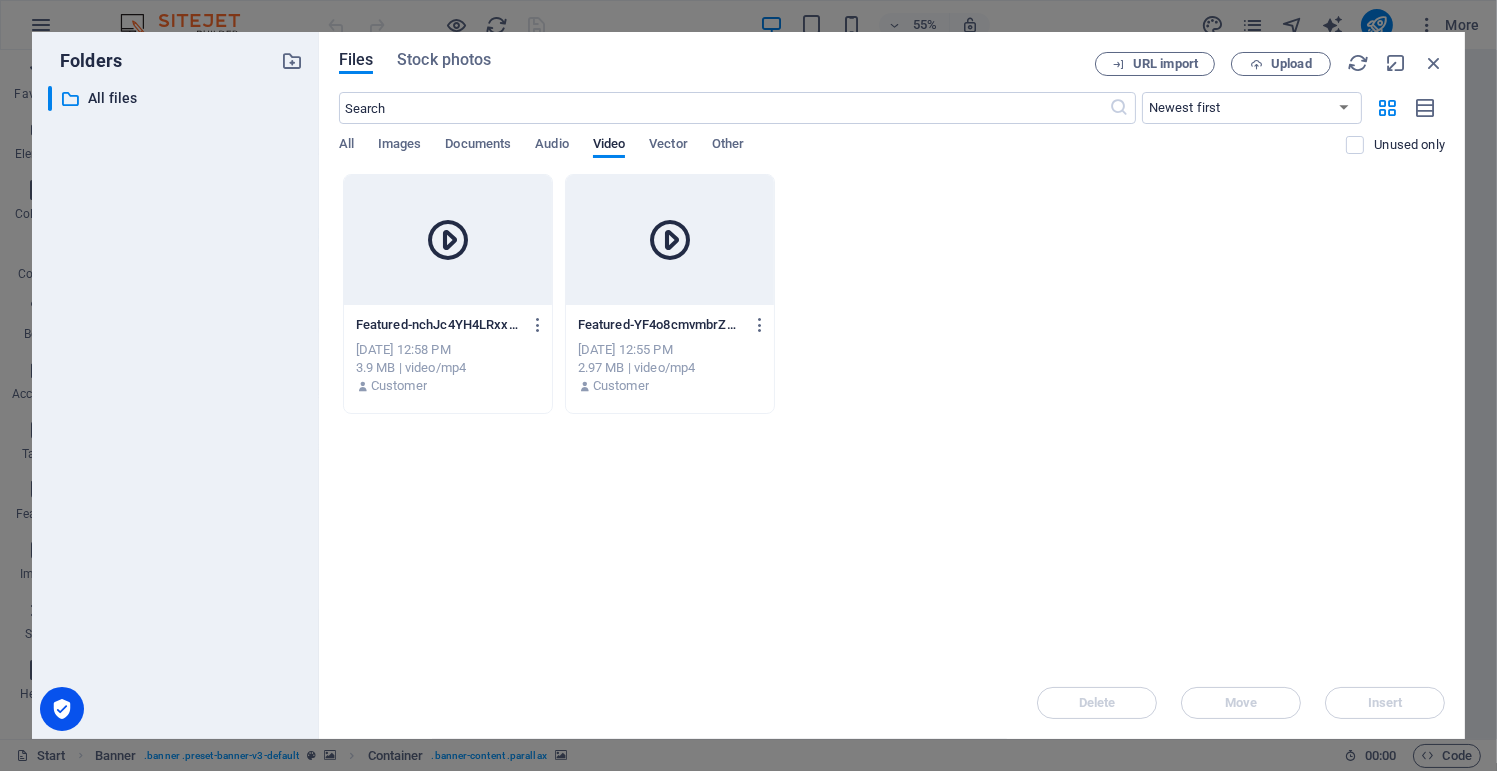 click at bounding box center [448, 240] 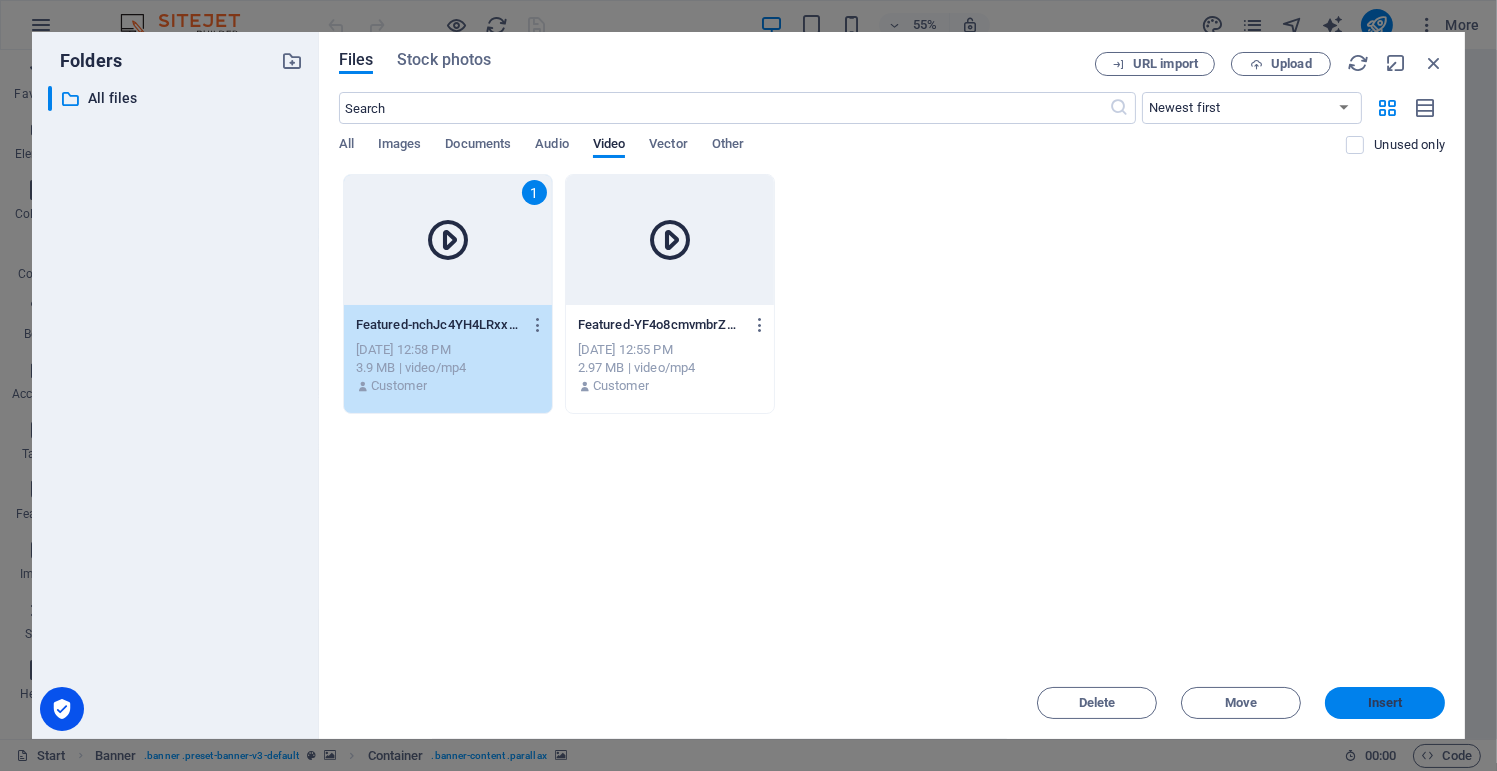 click on "Insert" at bounding box center [1385, 703] 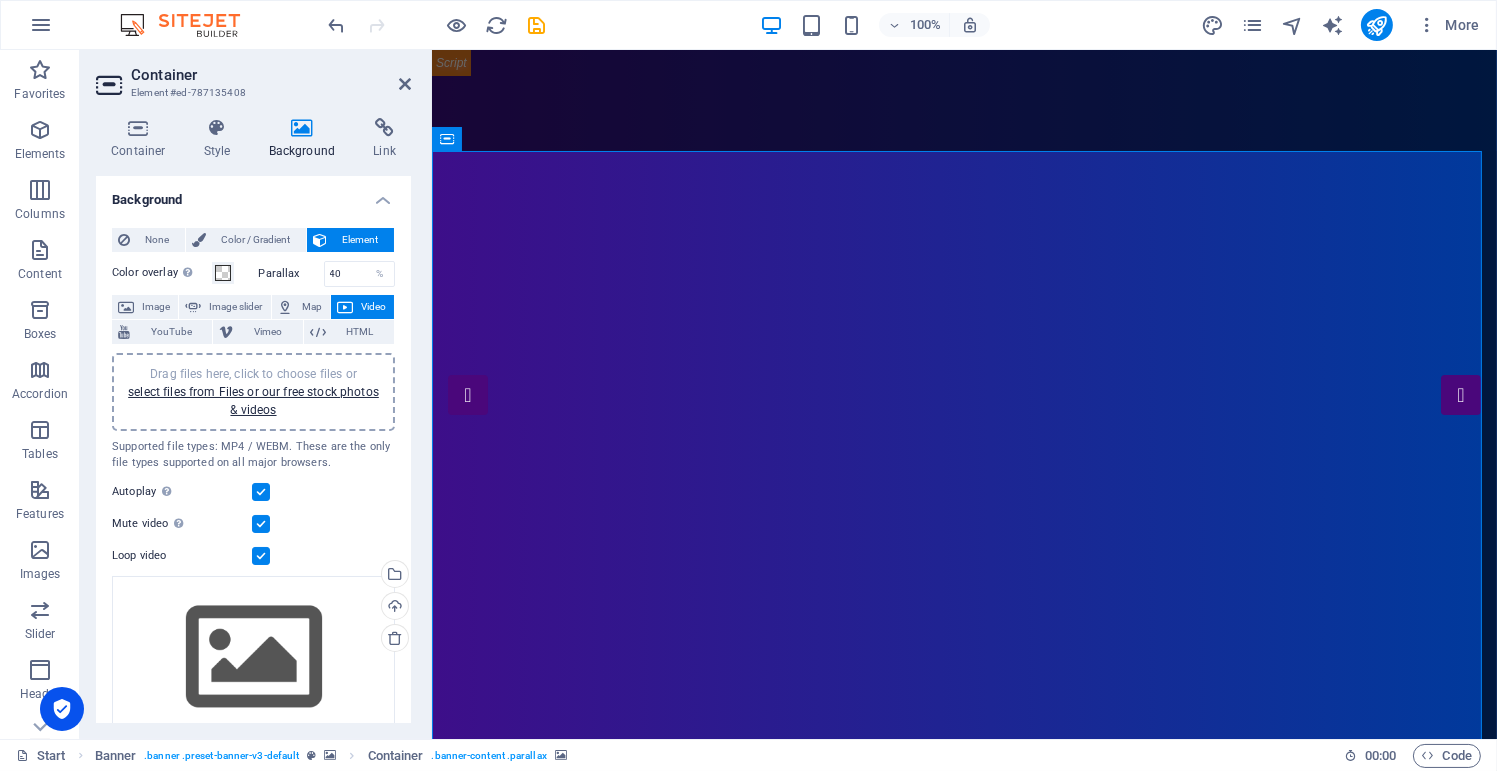 click on "Container Element #ed-787135408
Container Style Background Link Size Height Default px rem % vh vw Min. height None px rem % vh vw Width Default px rem % em vh vw Min. width None px rem % vh vw Content width Default Custom width Width Default px rem % em vh vw Min. width None px rem % vh vw Default padding Custom spacing Default content width and padding can be changed under Design. Edit design Layout (Flexbox) Alignment Determines the flex direction. Default Main axis Determine how elements should behave along the main axis inside this container (justify content). Default Side axis Control the vertical direction of the element inside of the container (align items). Default Wrap Default On Off Fill Controls the distances and direction of elements on the y-axis across several lines (align content). Default Accessibility ARIA helps assistive technologies (like screen readers) to understand the role, state, and behavior of web elements Role The ARIA role defines the purpose of an element.  None" at bounding box center [256, 394] 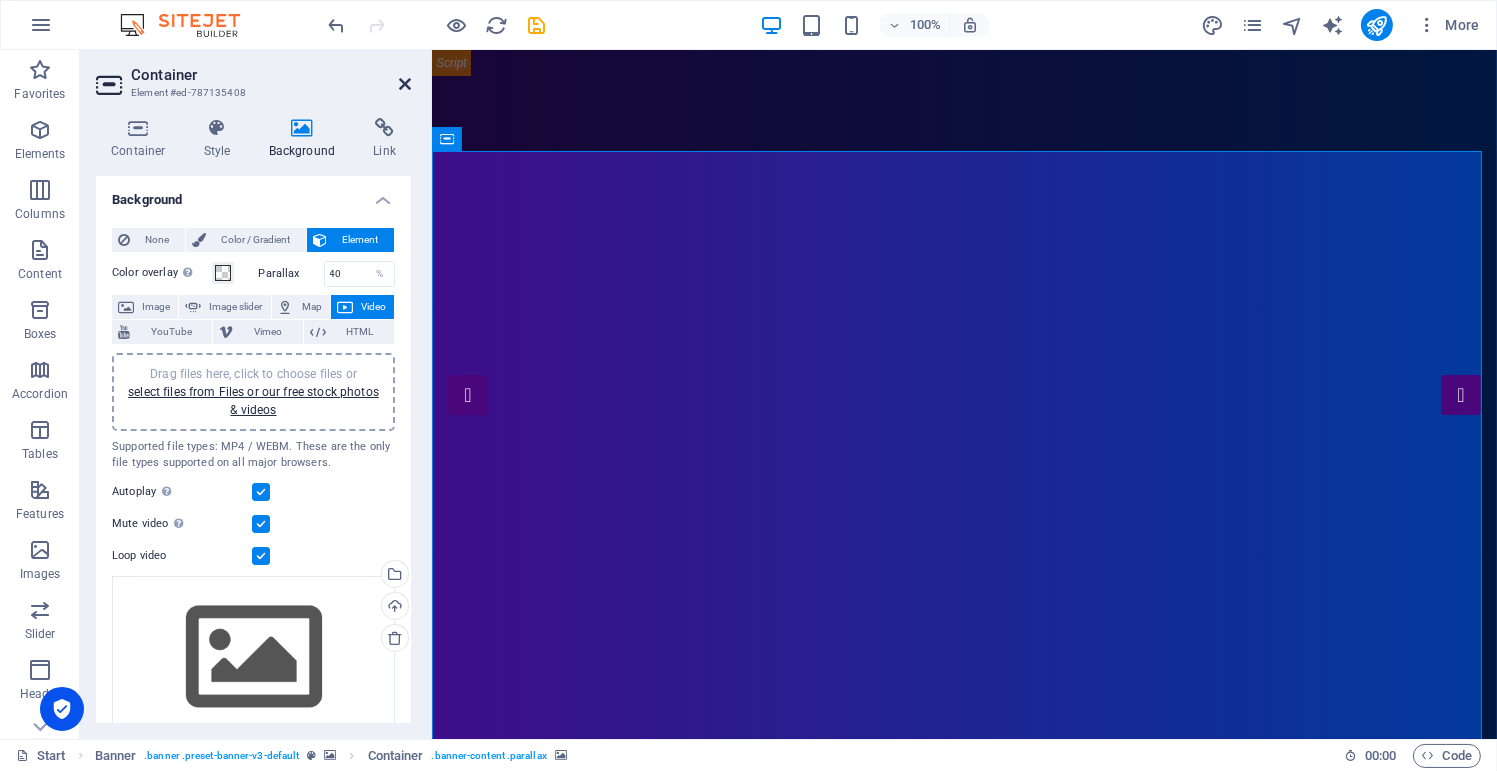 click at bounding box center (405, 84) 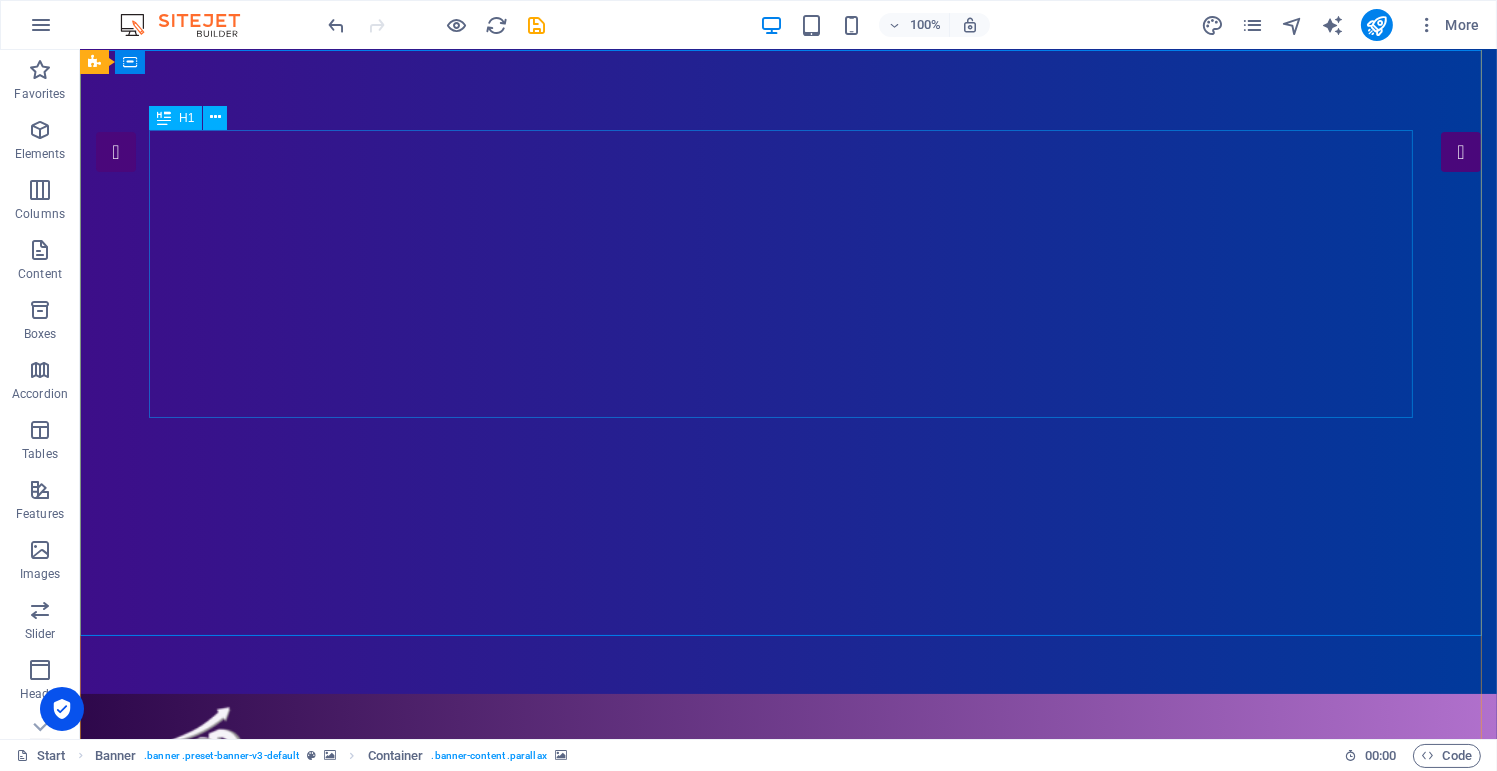 scroll, scrollTop: 0, scrollLeft: 0, axis: both 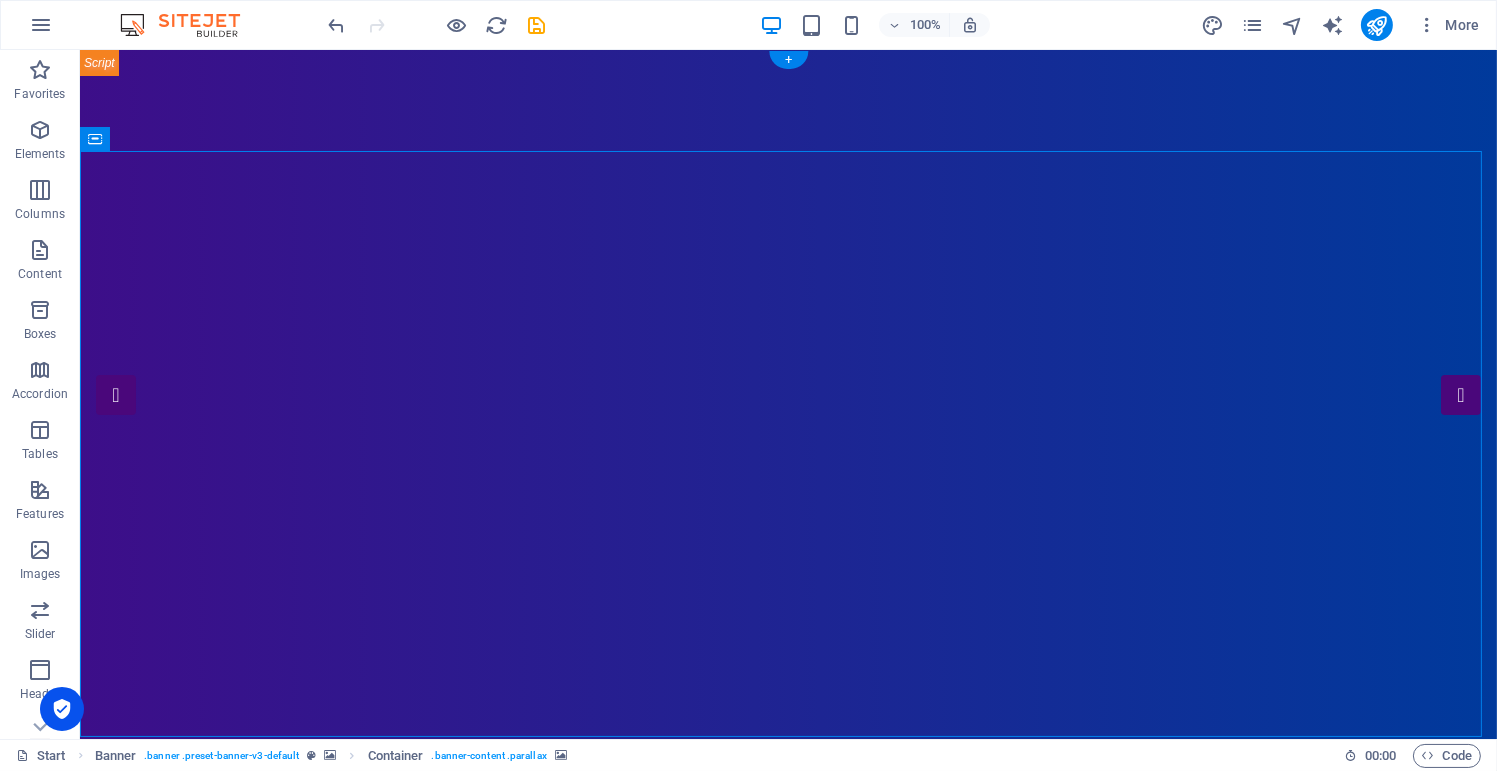 click at bounding box center [788, 1429] 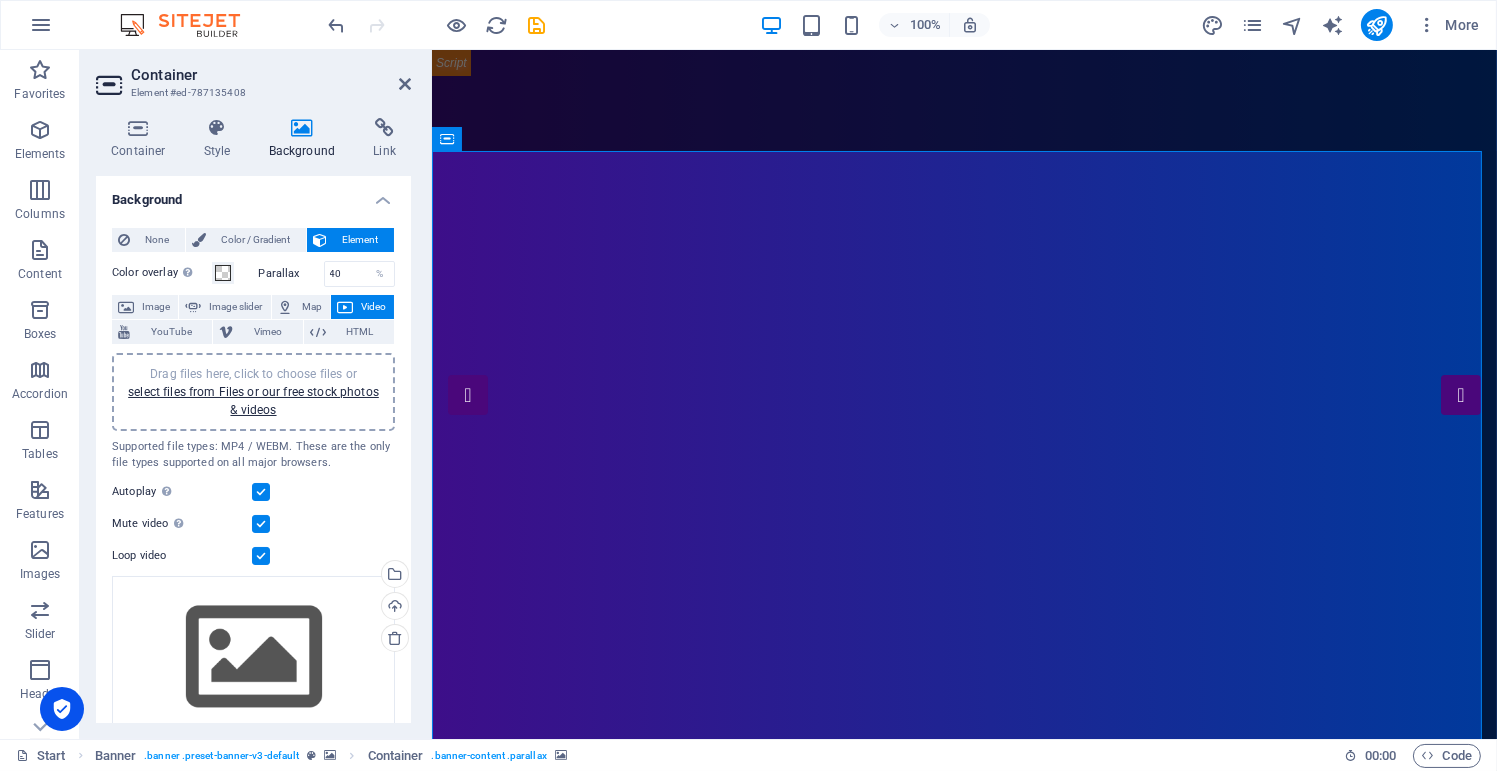click on "Drag files here, click to choose files or select files from Files or our free stock photos & videos" at bounding box center (253, 392) 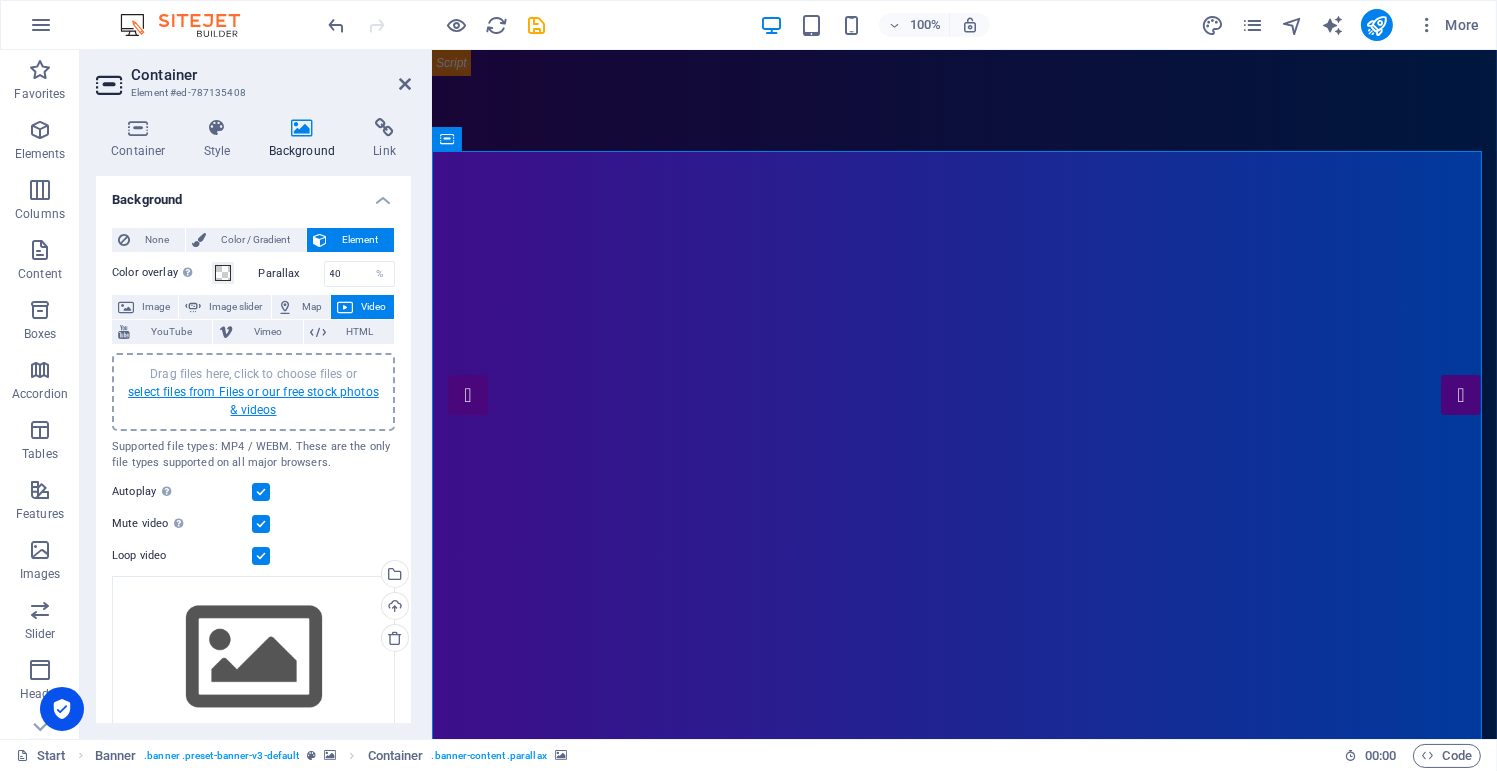 click on "select files from Files or our free stock photos & videos" at bounding box center [253, 401] 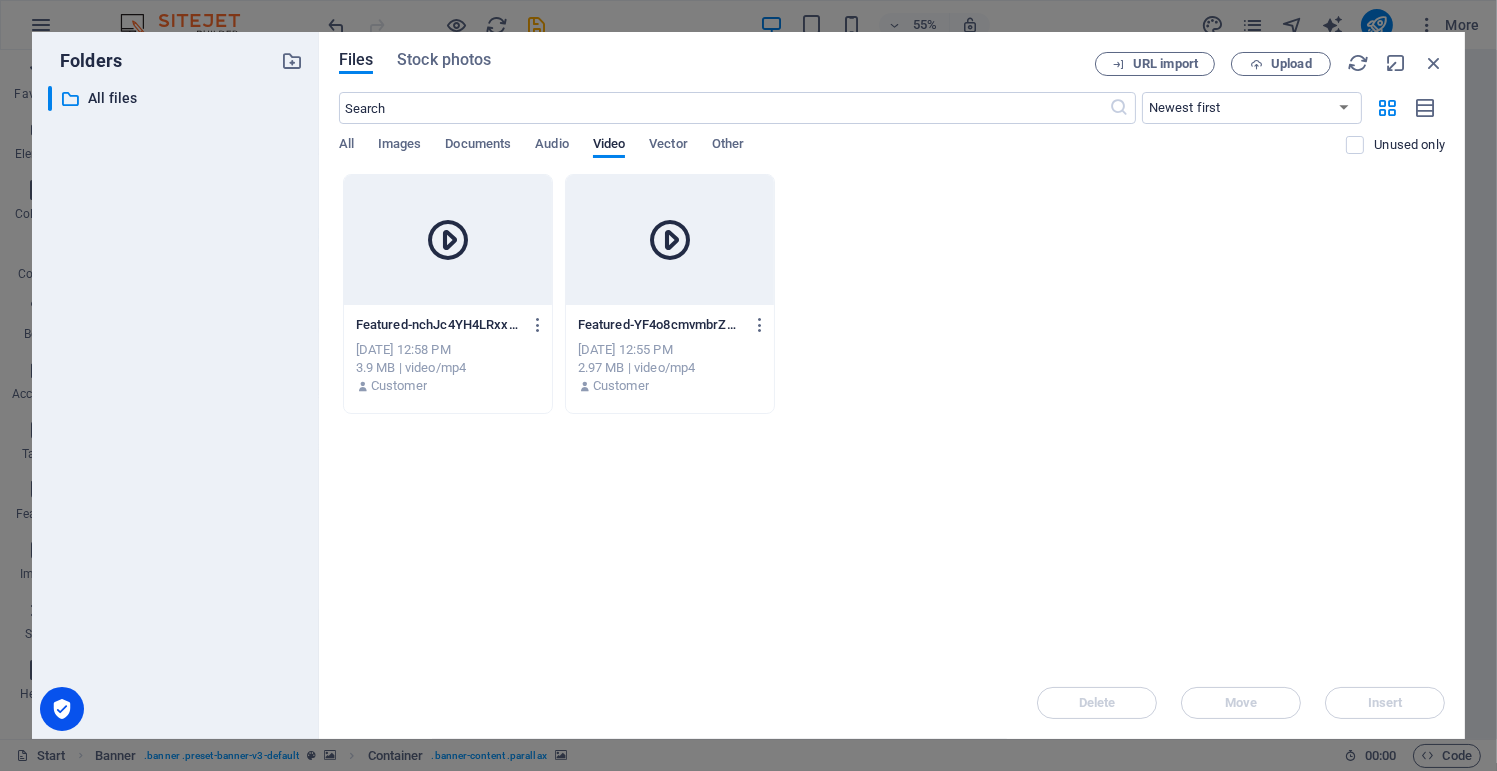 click at bounding box center (670, 240) 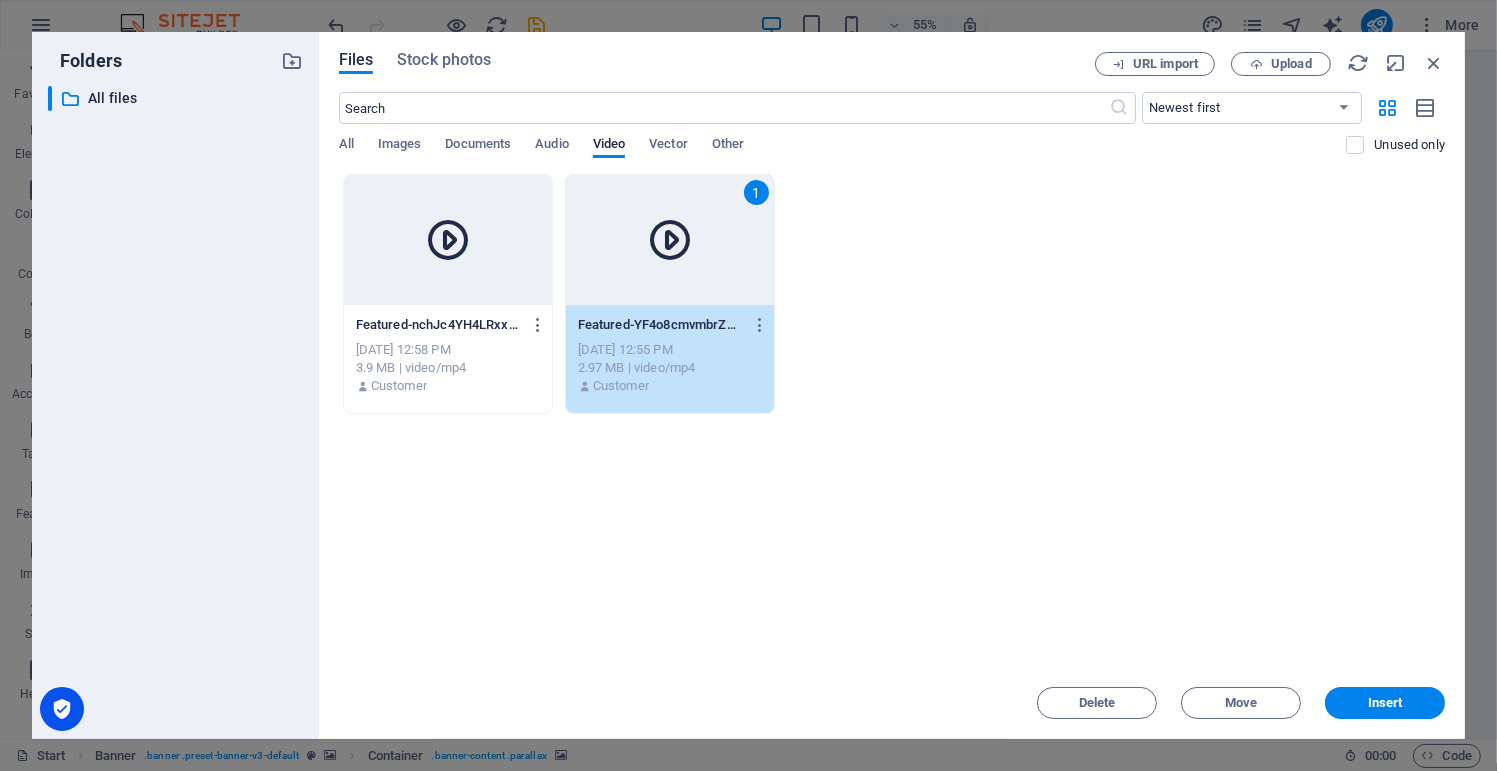 click at bounding box center [448, 240] 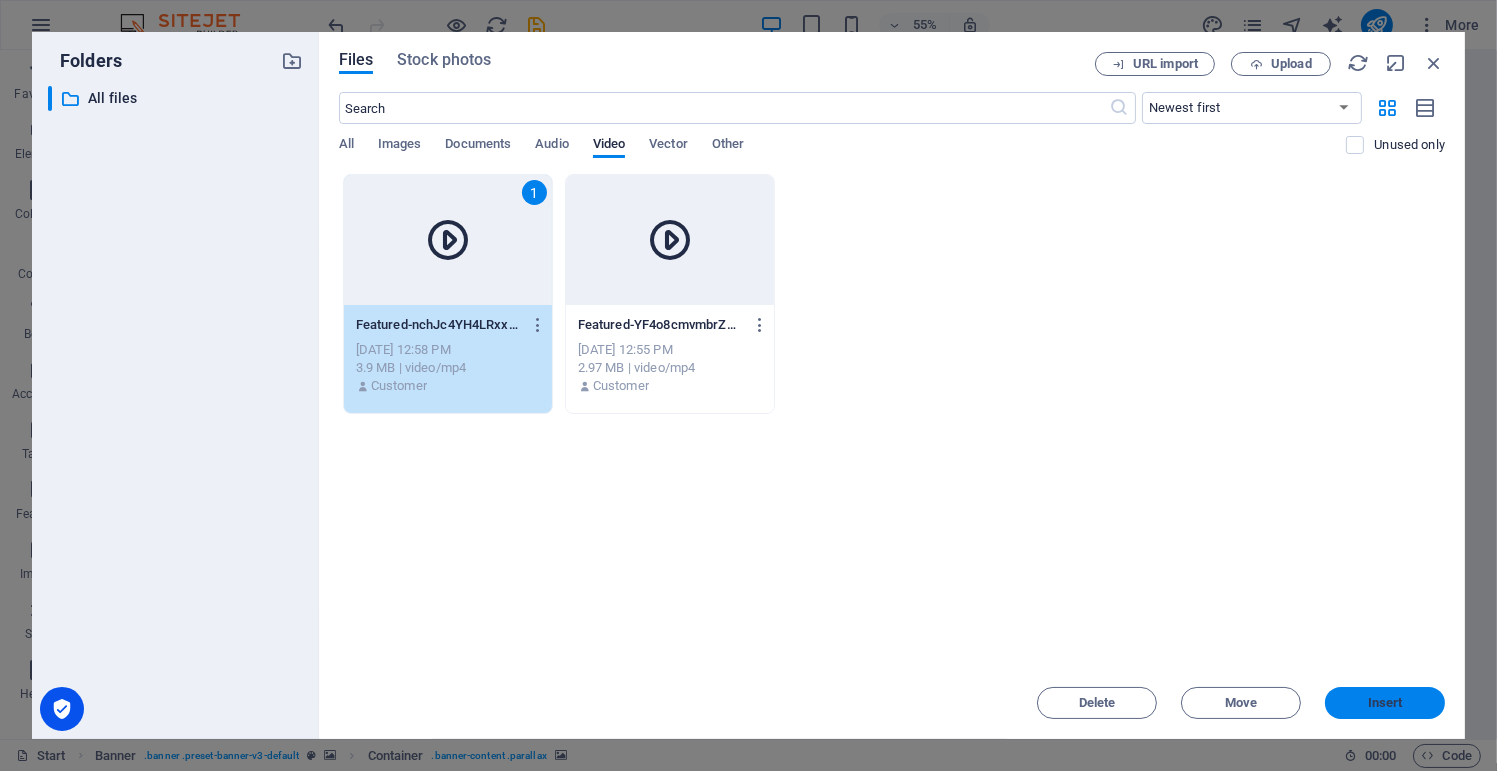 click on "Insert" at bounding box center [1385, 703] 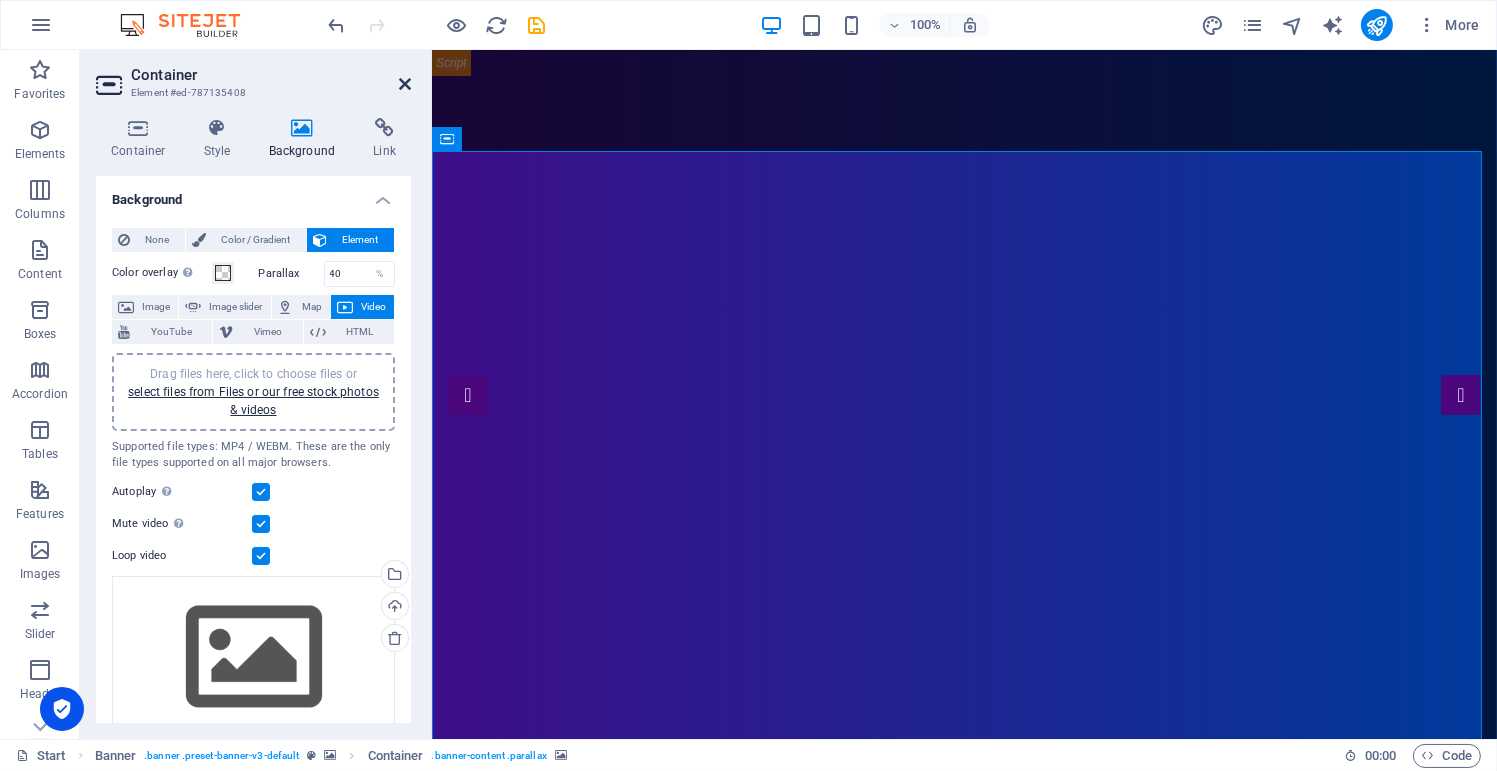 click at bounding box center [405, 84] 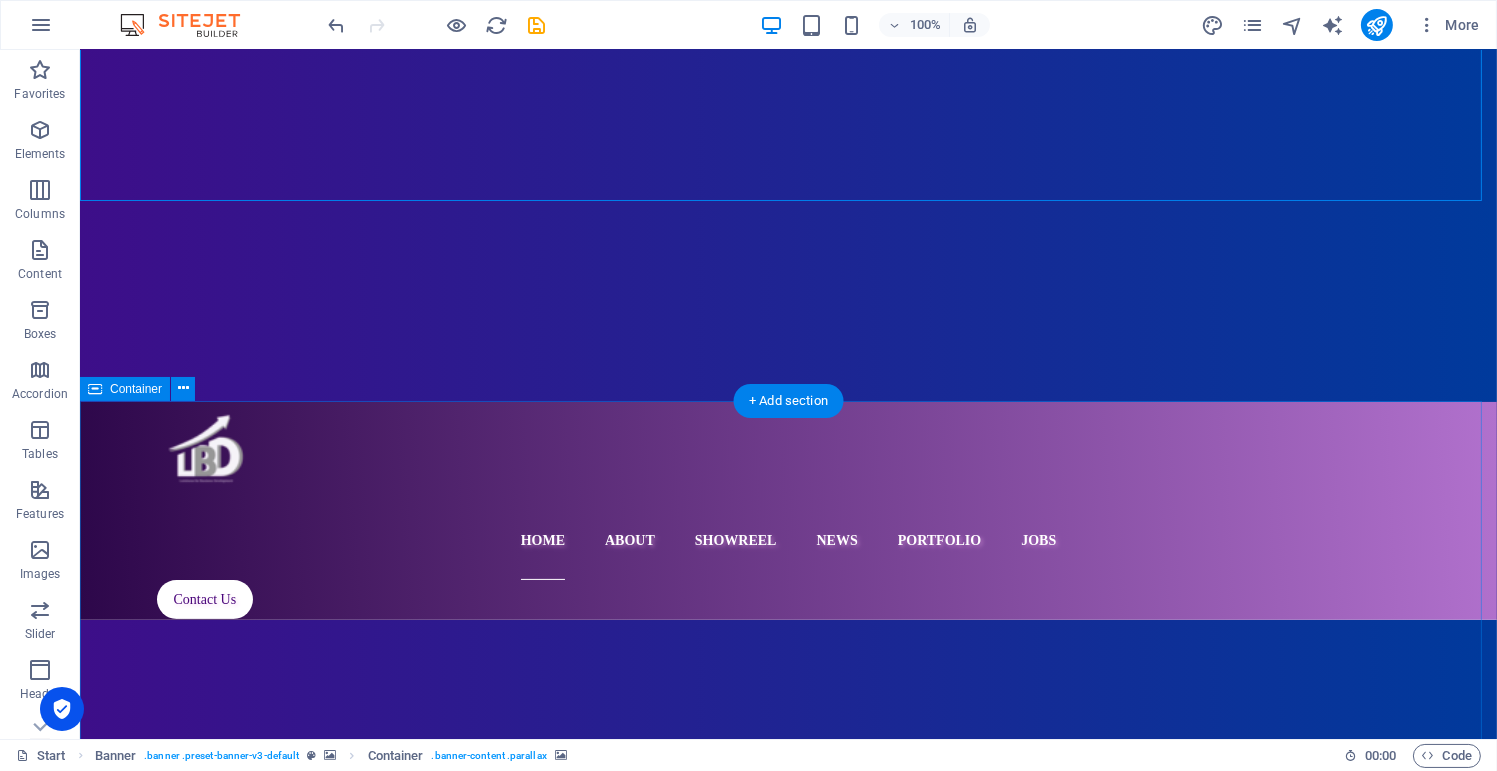 scroll, scrollTop: 536, scrollLeft: 0, axis: vertical 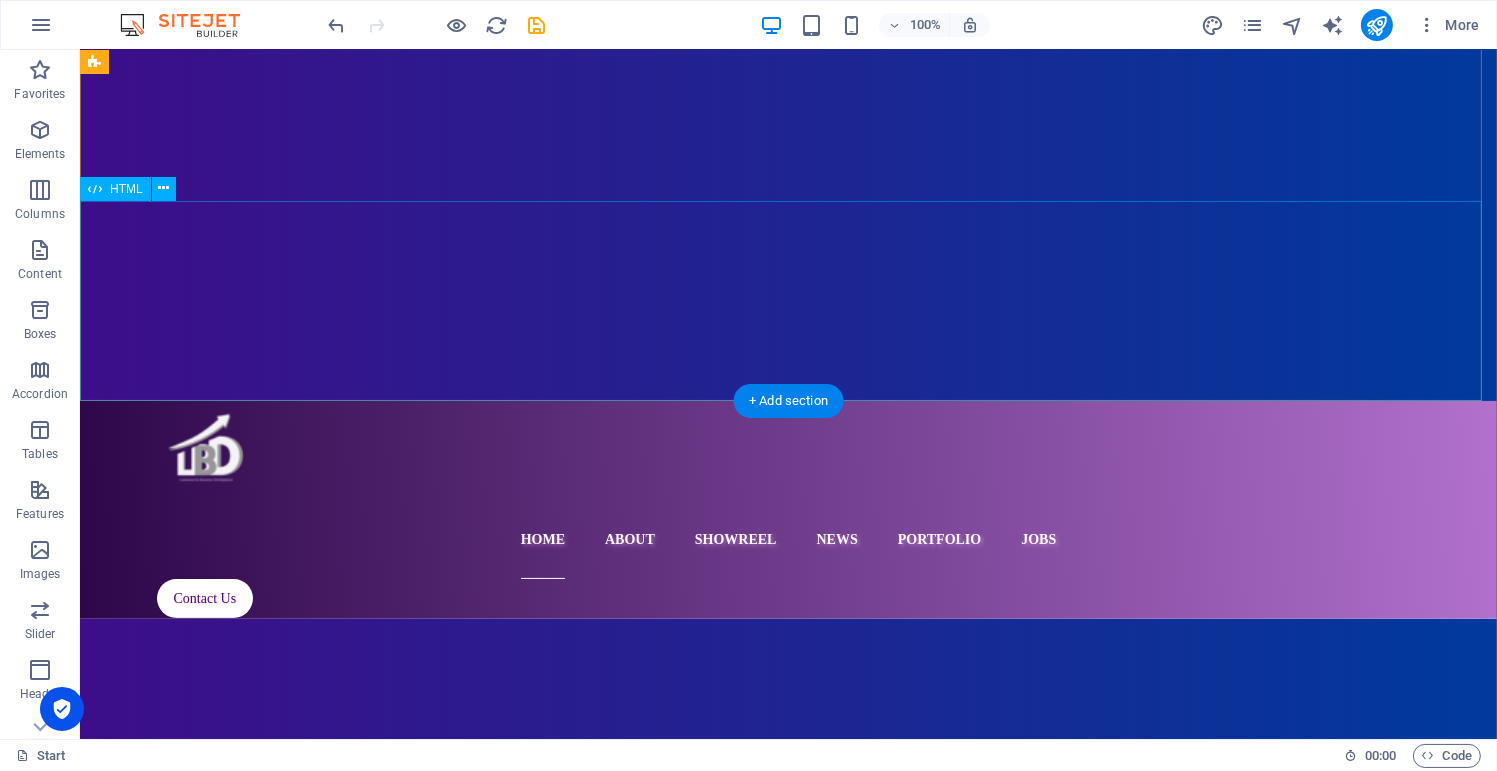 click at bounding box center [788, 1933] 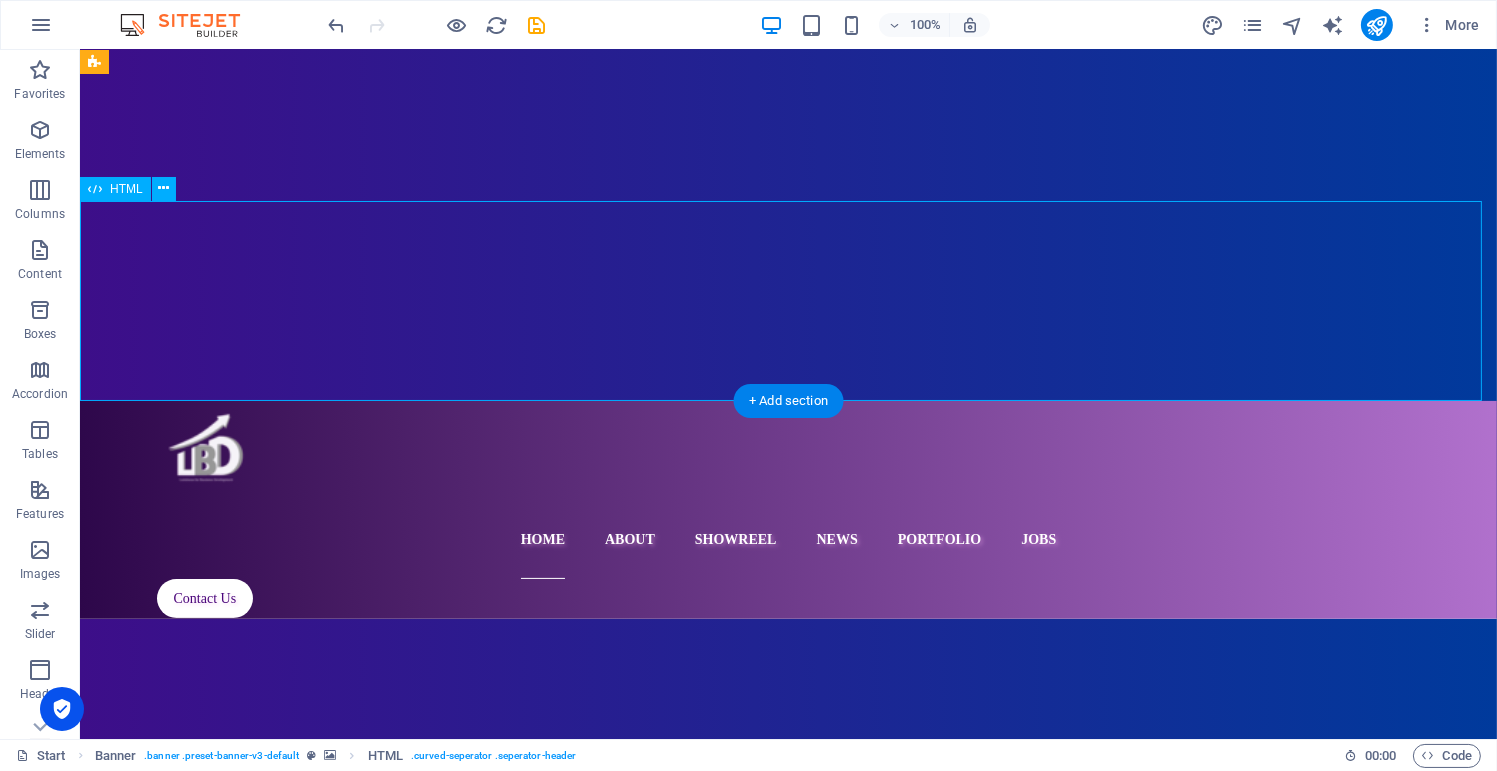 click at bounding box center [788, 1933] 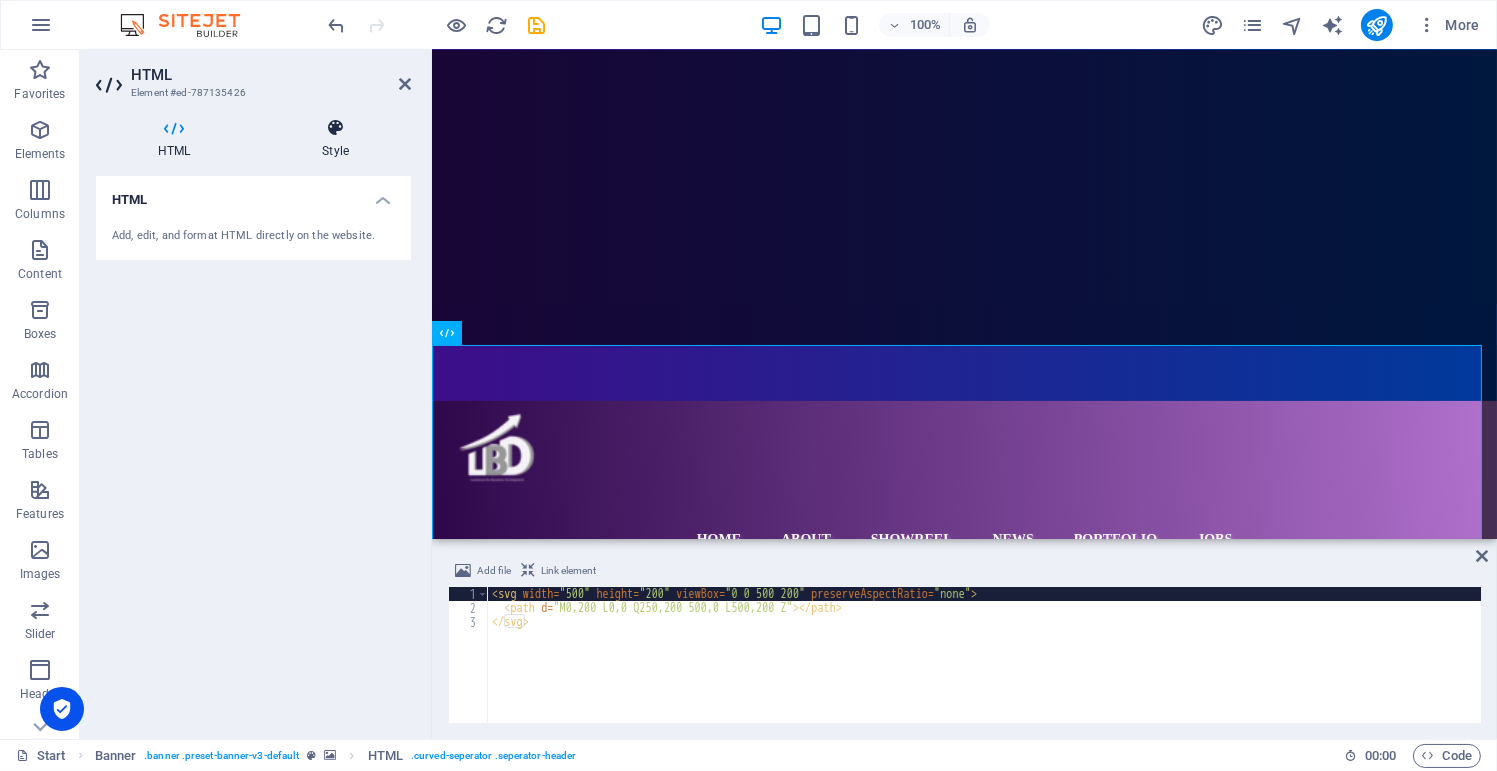 click at bounding box center (335, 128) 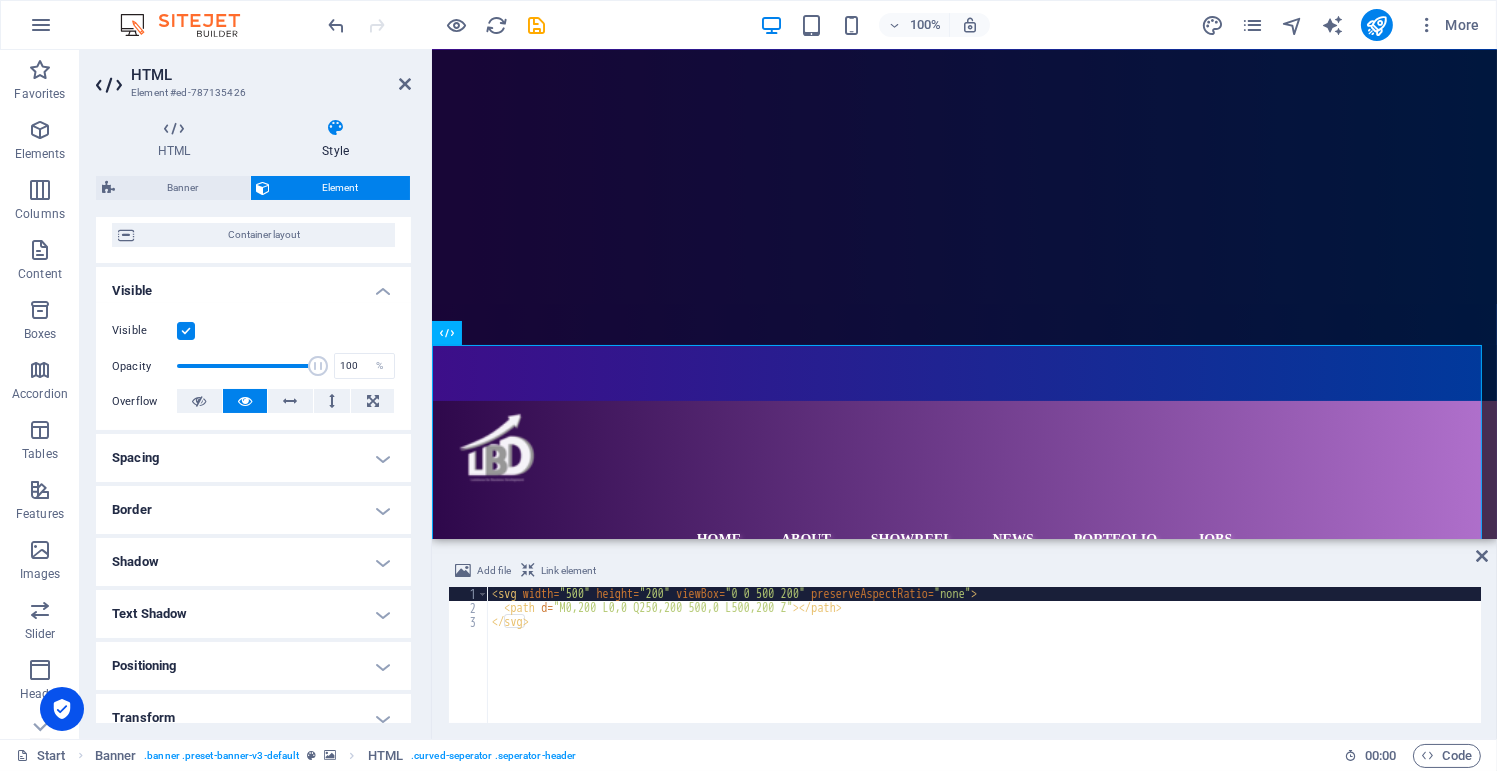 scroll, scrollTop: 167, scrollLeft: 0, axis: vertical 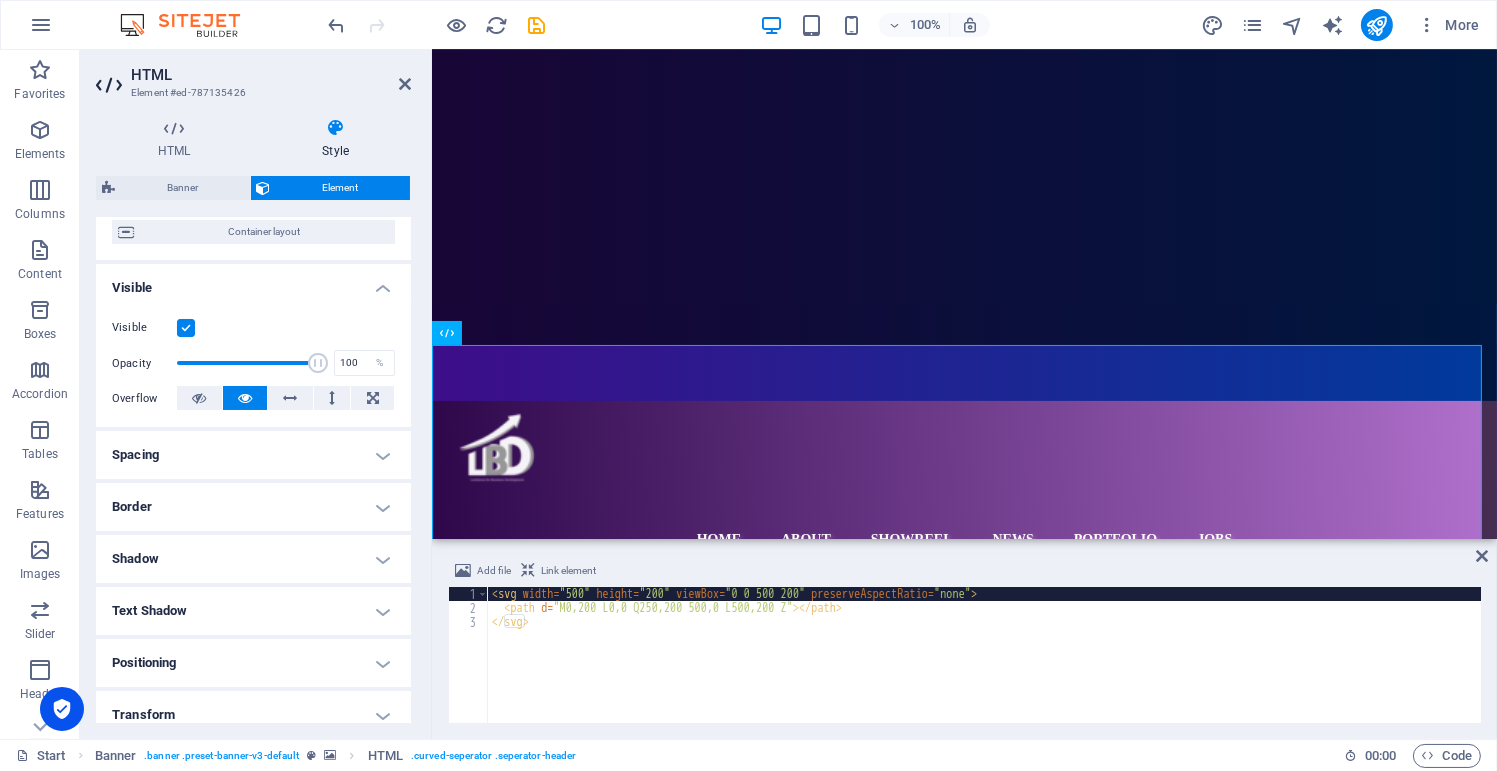 click on "Spacing" at bounding box center [253, 455] 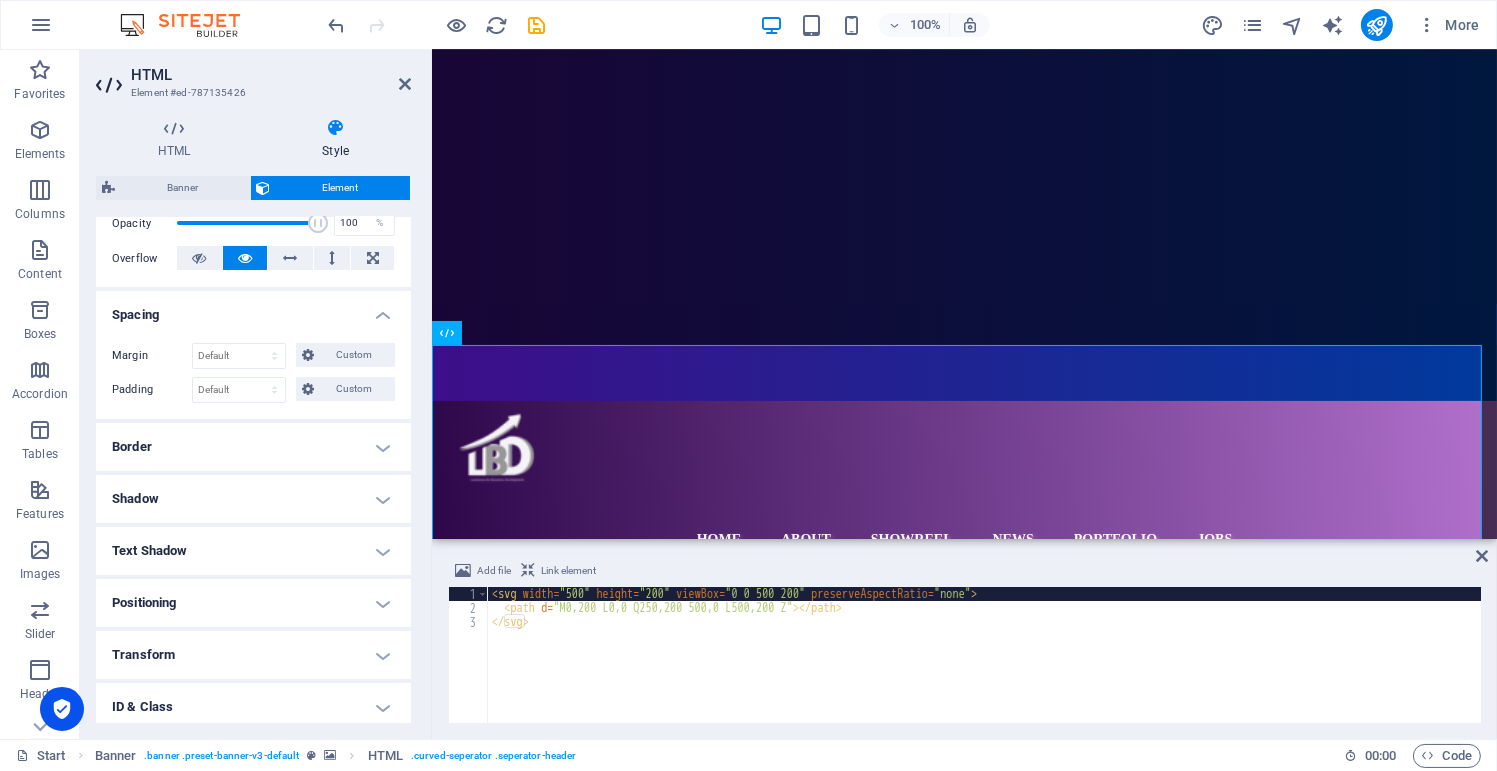 scroll, scrollTop: 310, scrollLeft: 0, axis: vertical 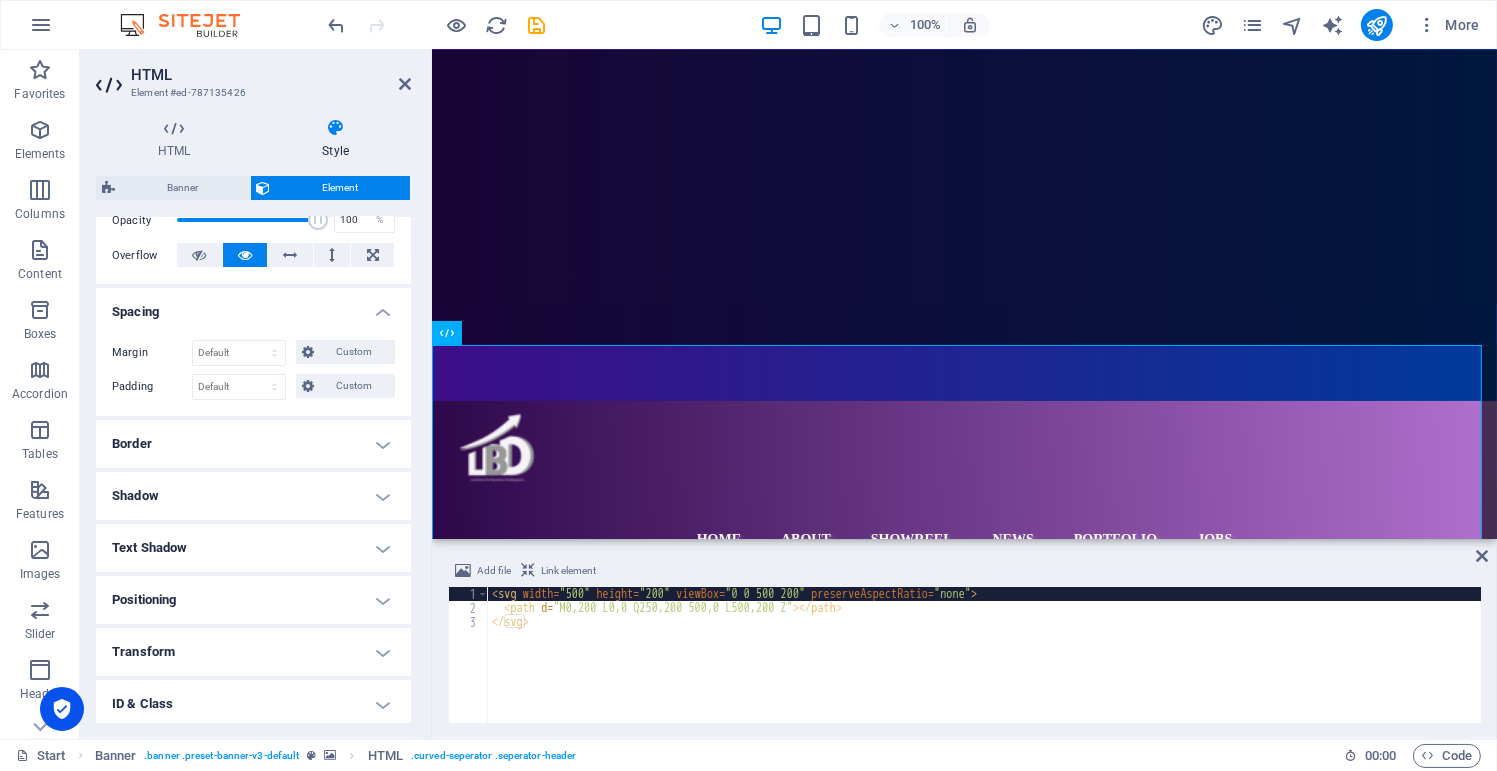 click on "Border" at bounding box center [253, 444] 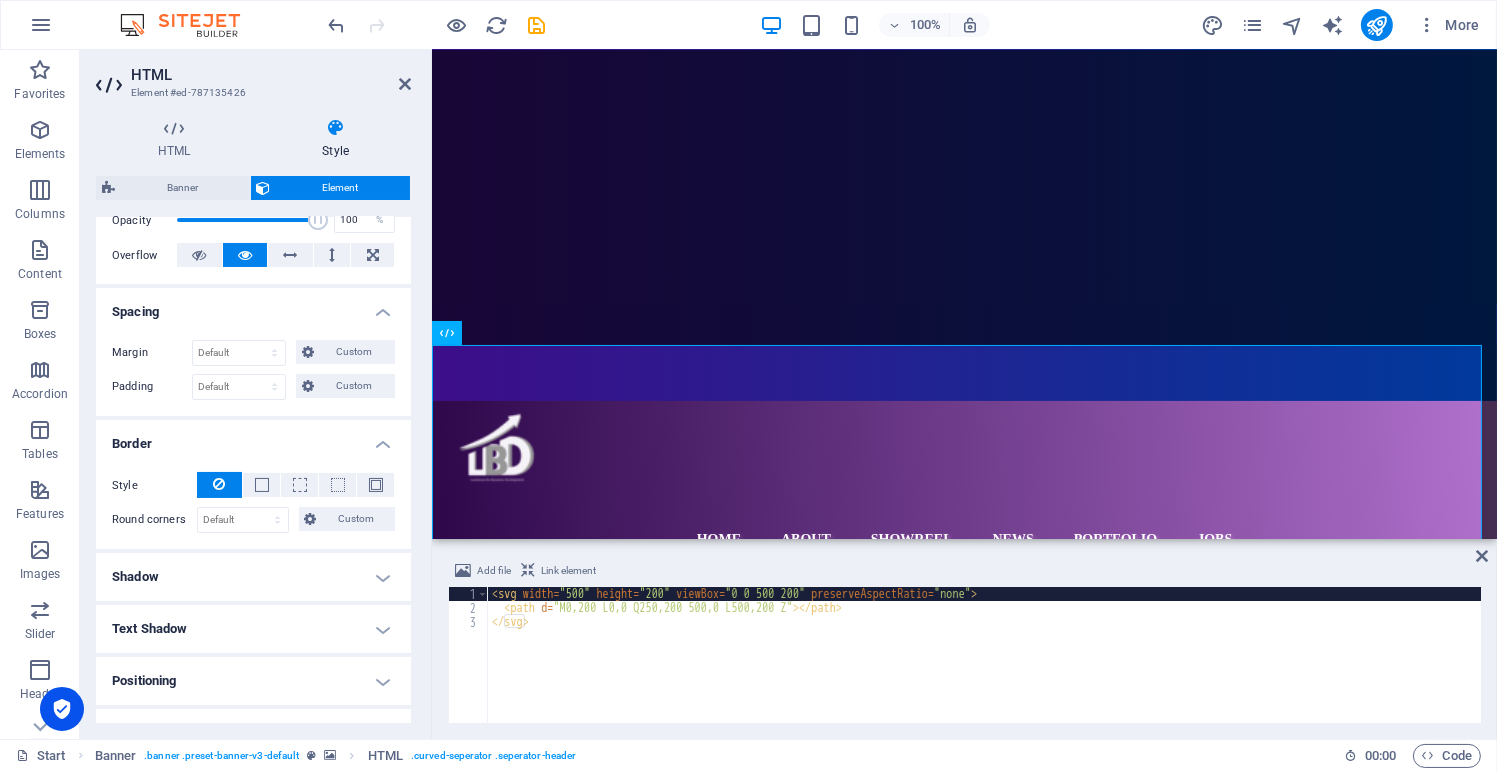 scroll, scrollTop: 481, scrollLeft: 0, axis: vertical 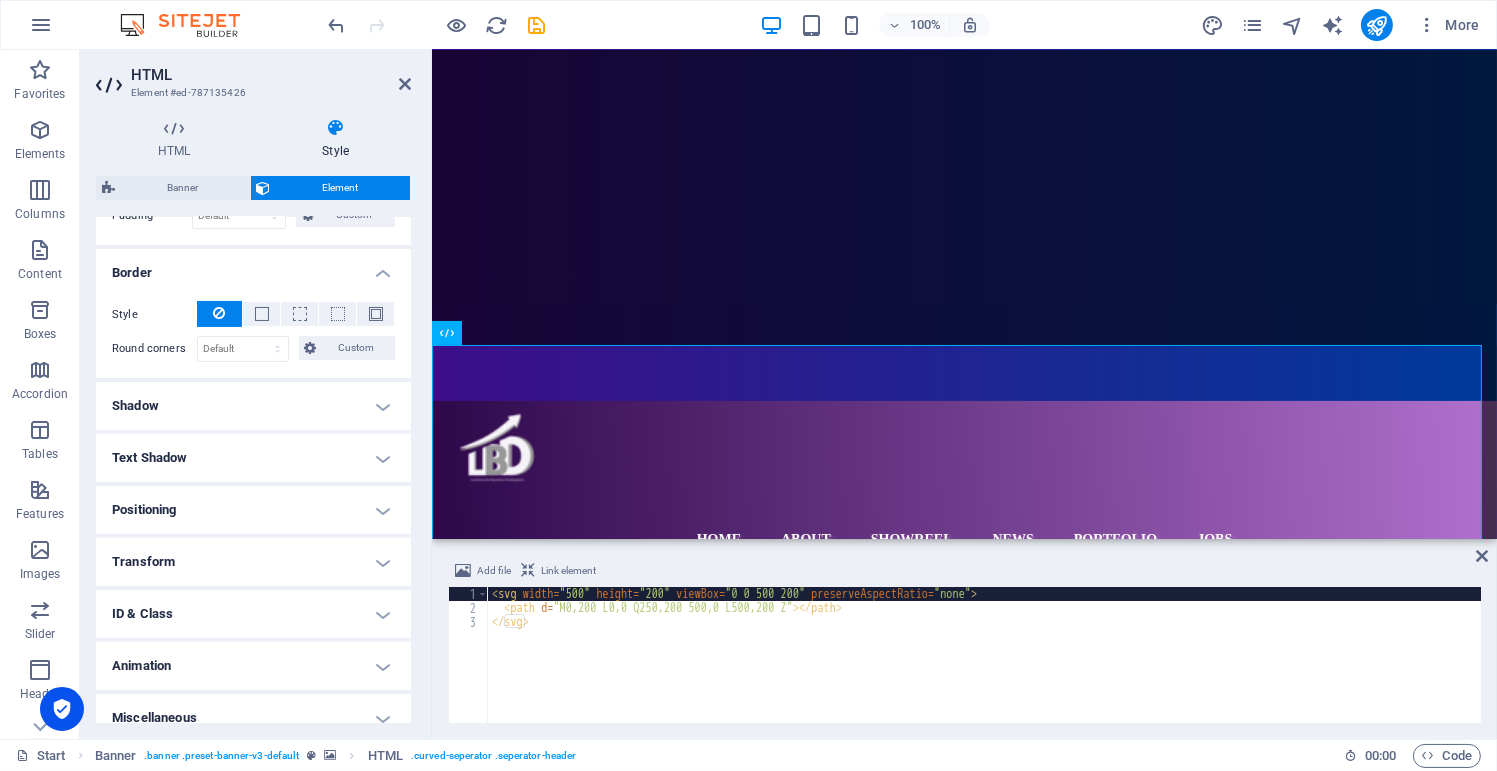 click on "Shadow" at bounding box center (253, 406) 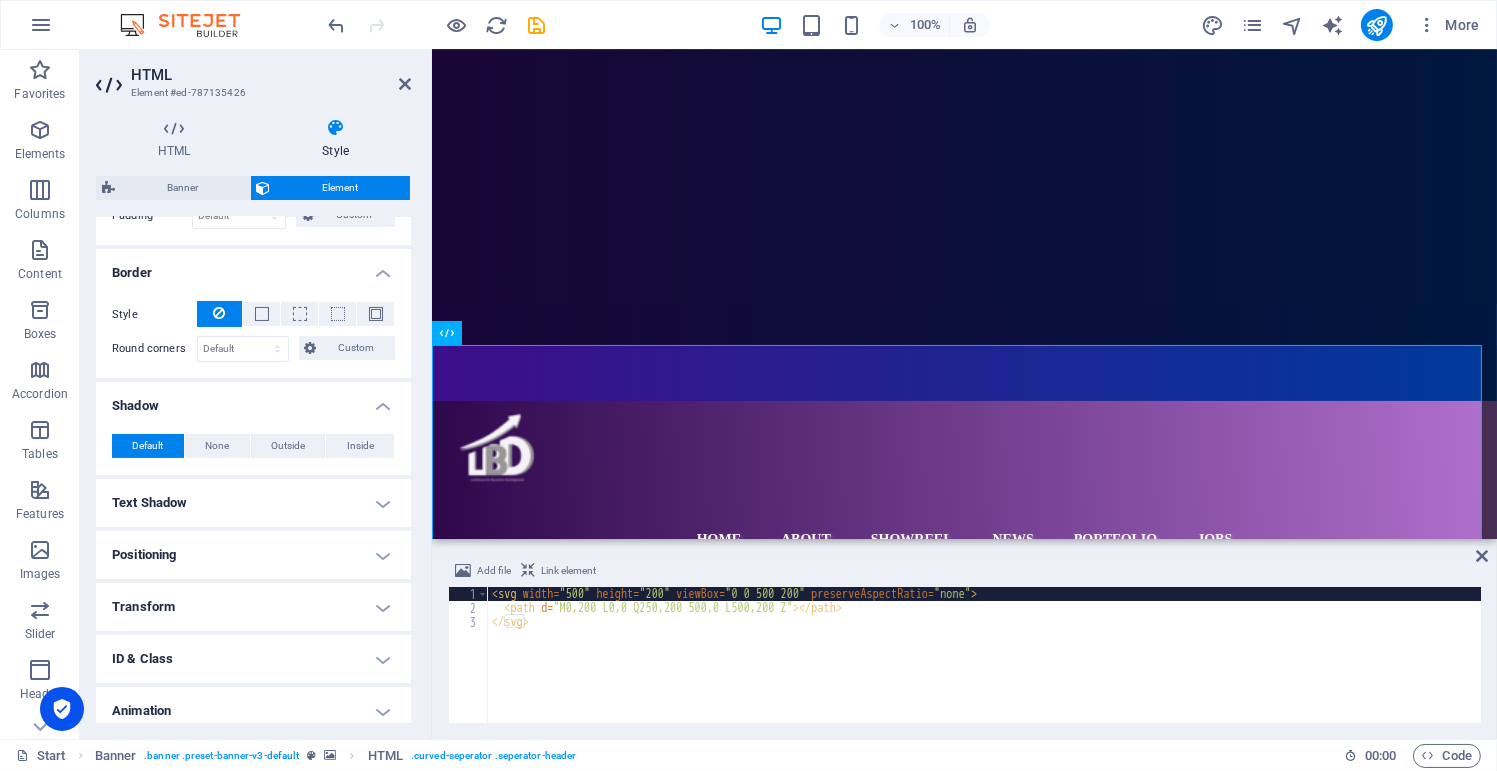 scroll, scrollTop: 539, scrollLeft: 0, axis: vertical 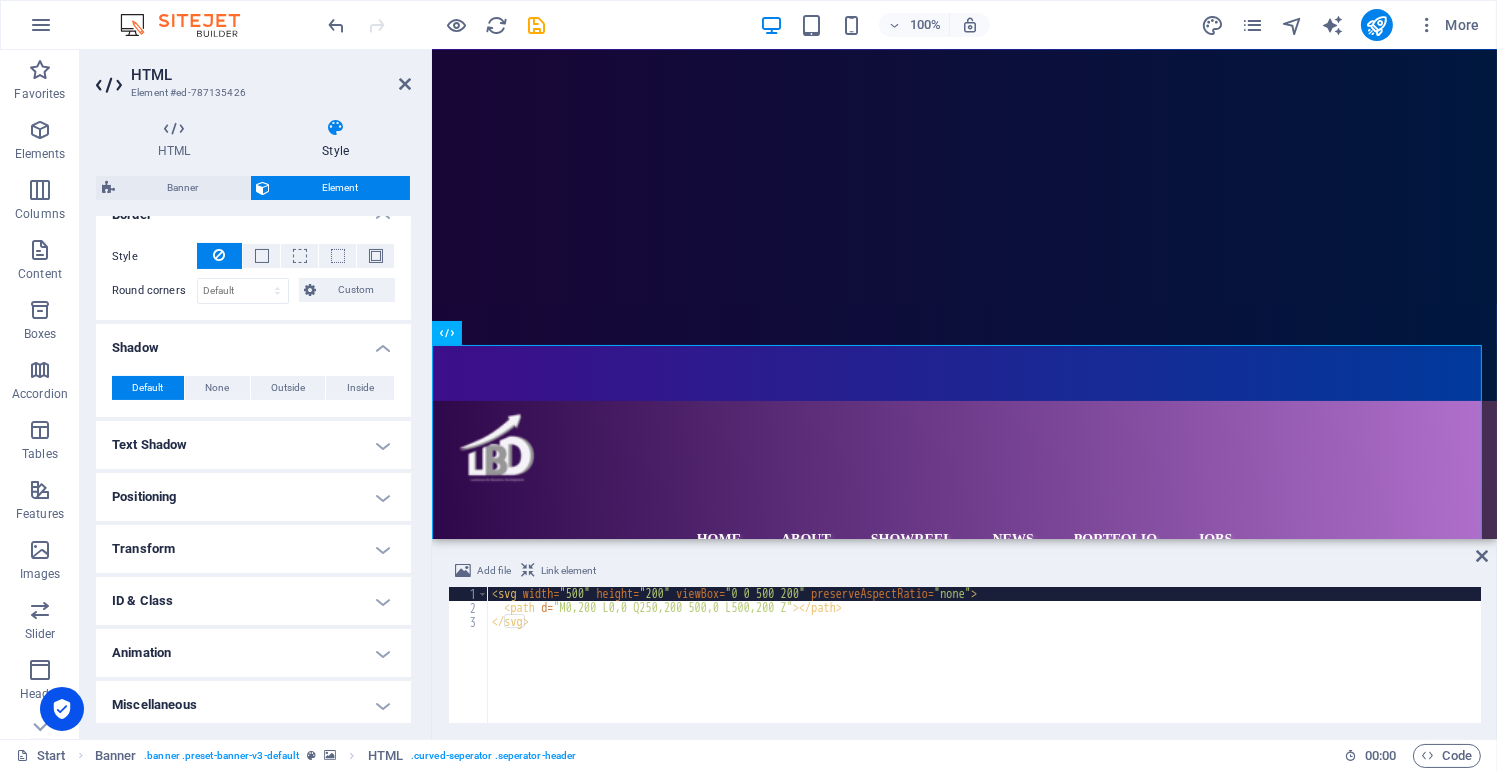click on "Text Shadow" at bounding box center (253, 445) 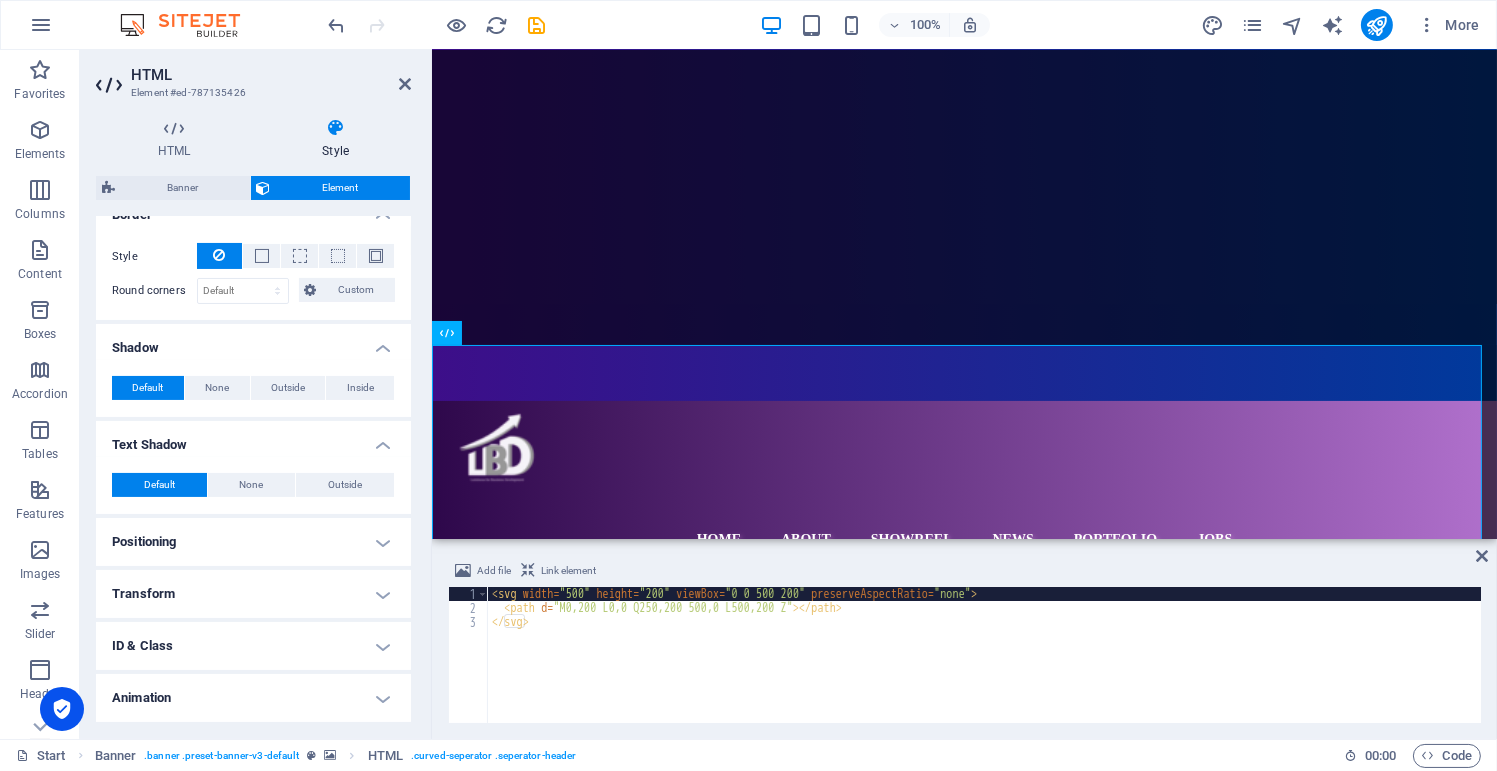 click on "Positioning" at bounding box center [253, 542] 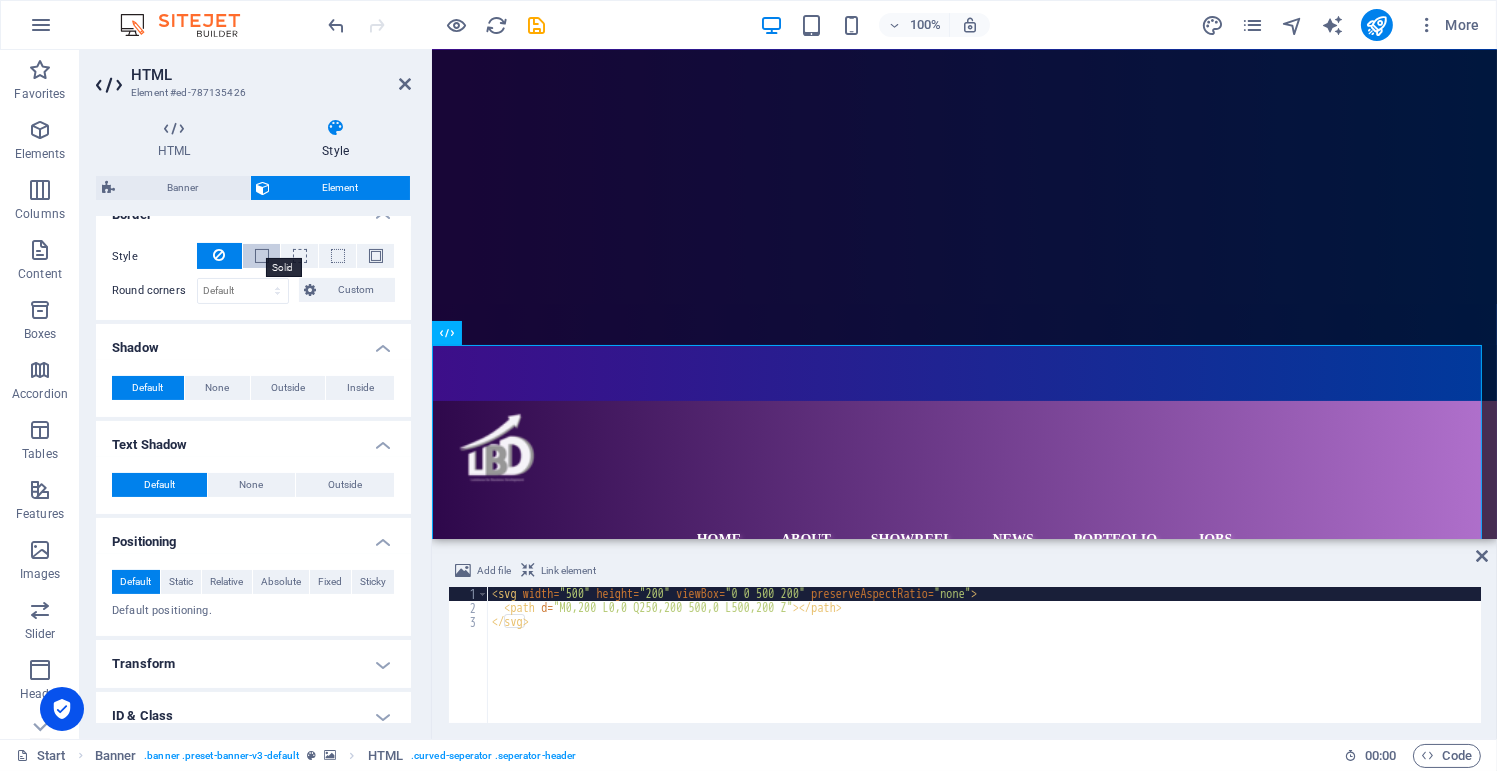 click at bounding box center [262, 256] 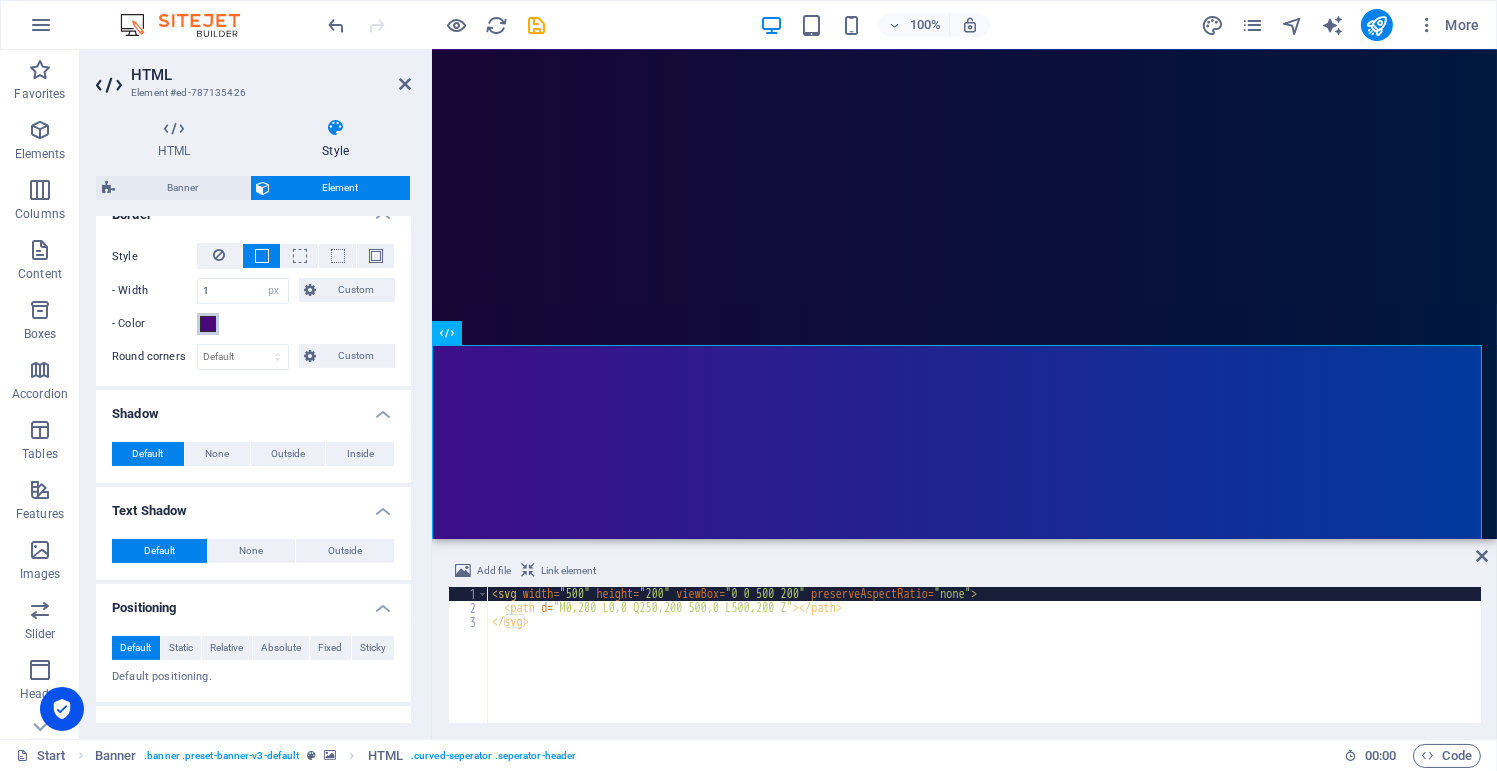 click at bounding box center [208, 324] 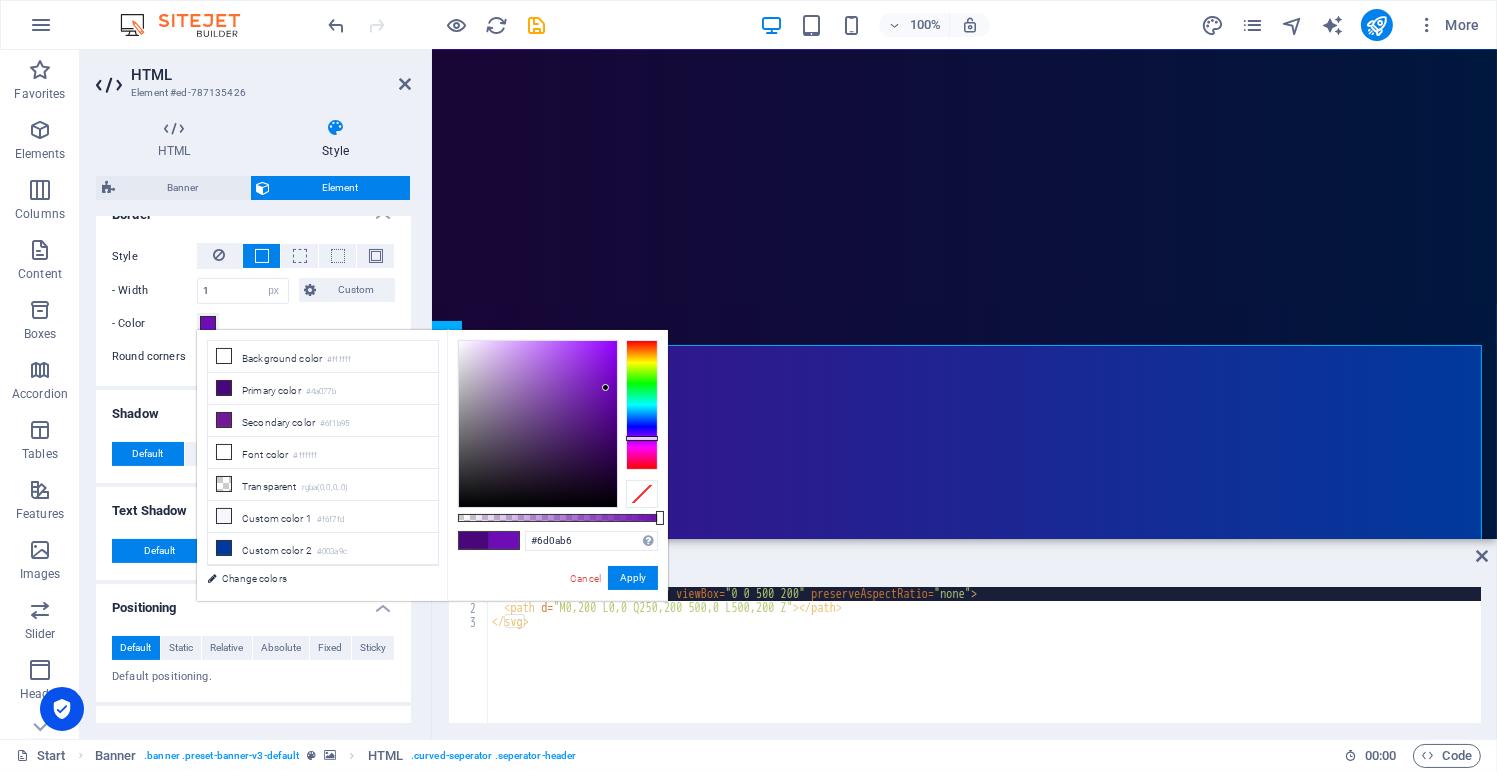 drag, startPoint x: 606, startPoint y: 423, endPoint x: 608, endPoint y: 388, distance: 35.057095 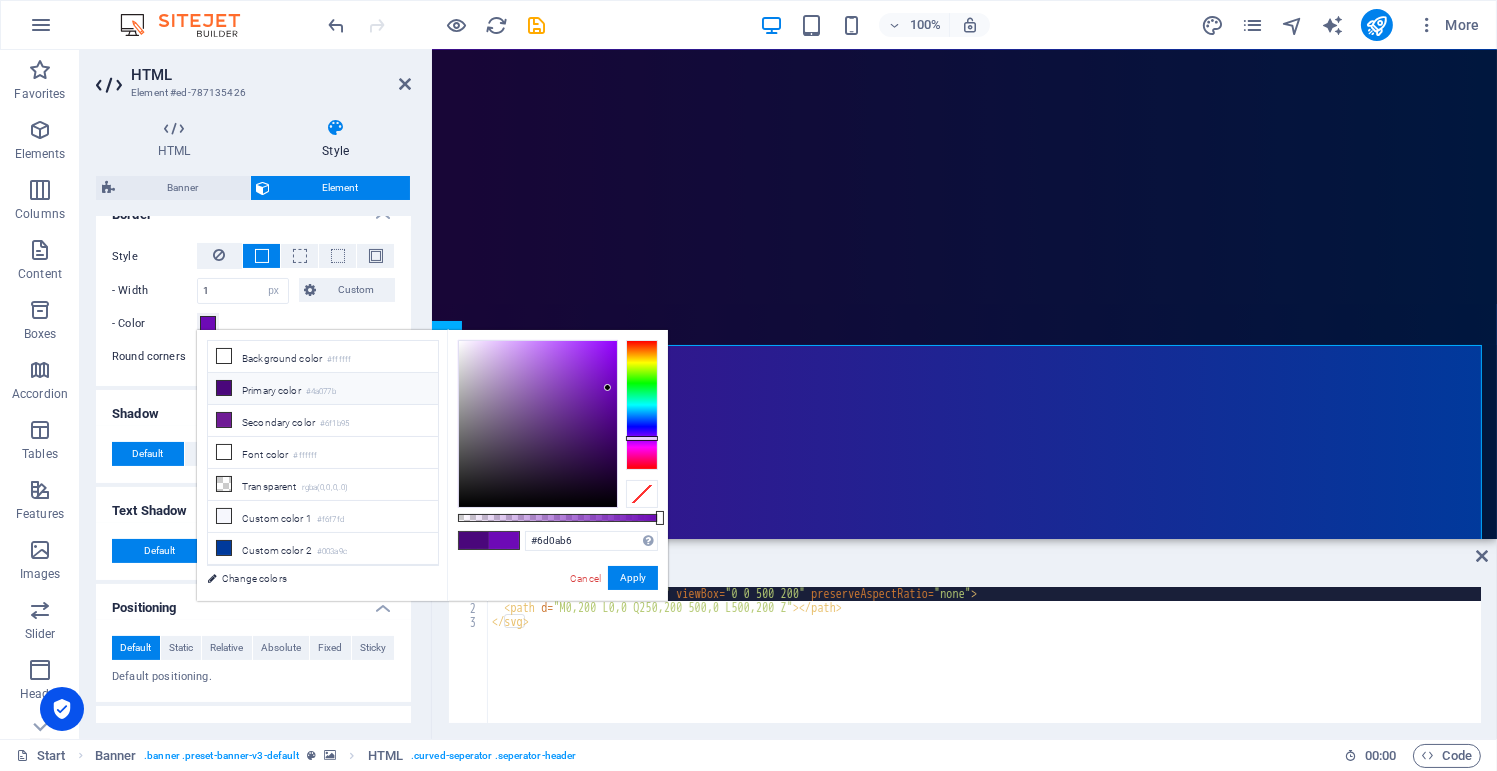 click on "Primary color
#4a077b" at bounding box center (323, 389) 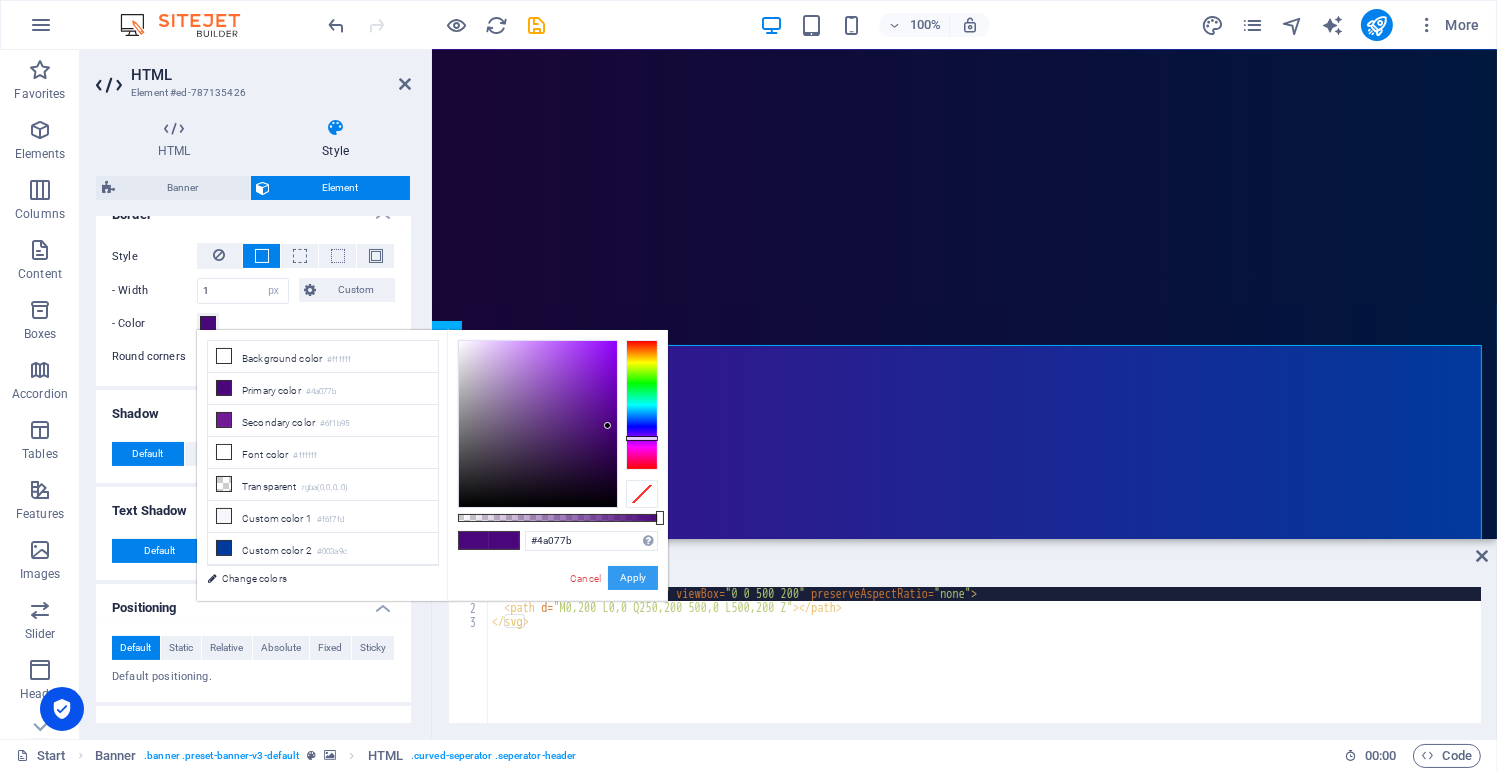 click on "Apply" at bounding box center [633, 578] 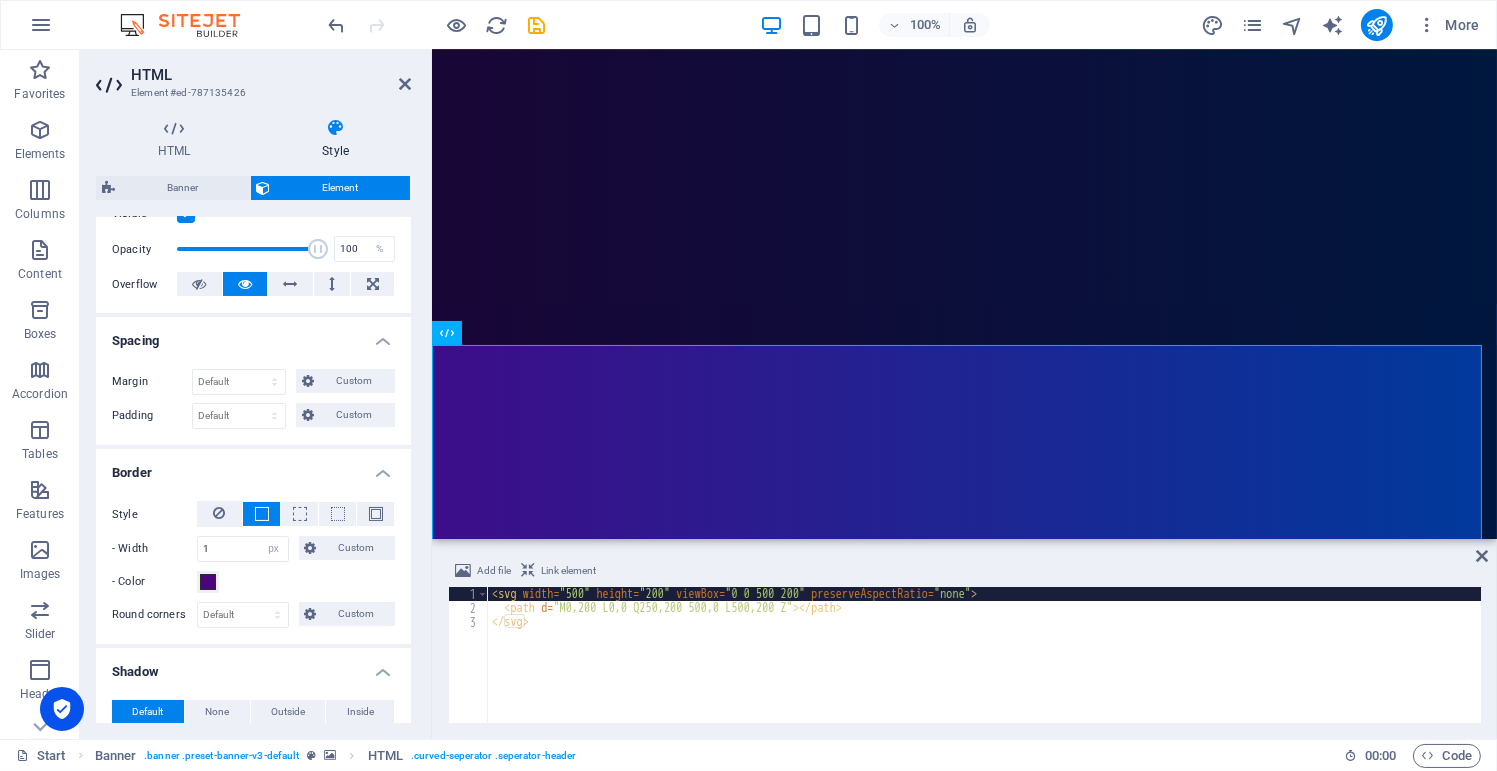 scroll, scrollTop: 0, scrollLeft: 0, axis: both 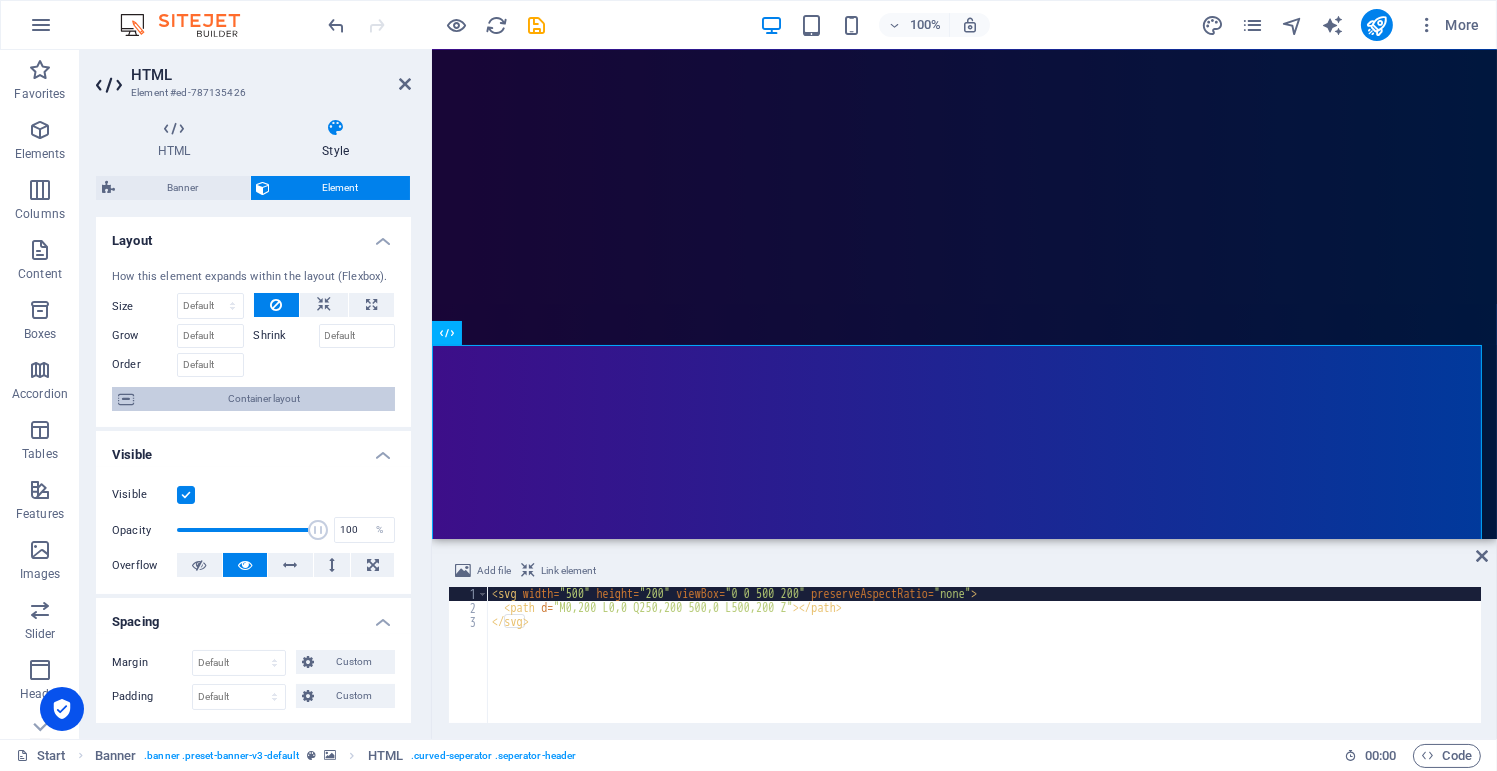 click on "Container layout" at bounding box center [264, 399] 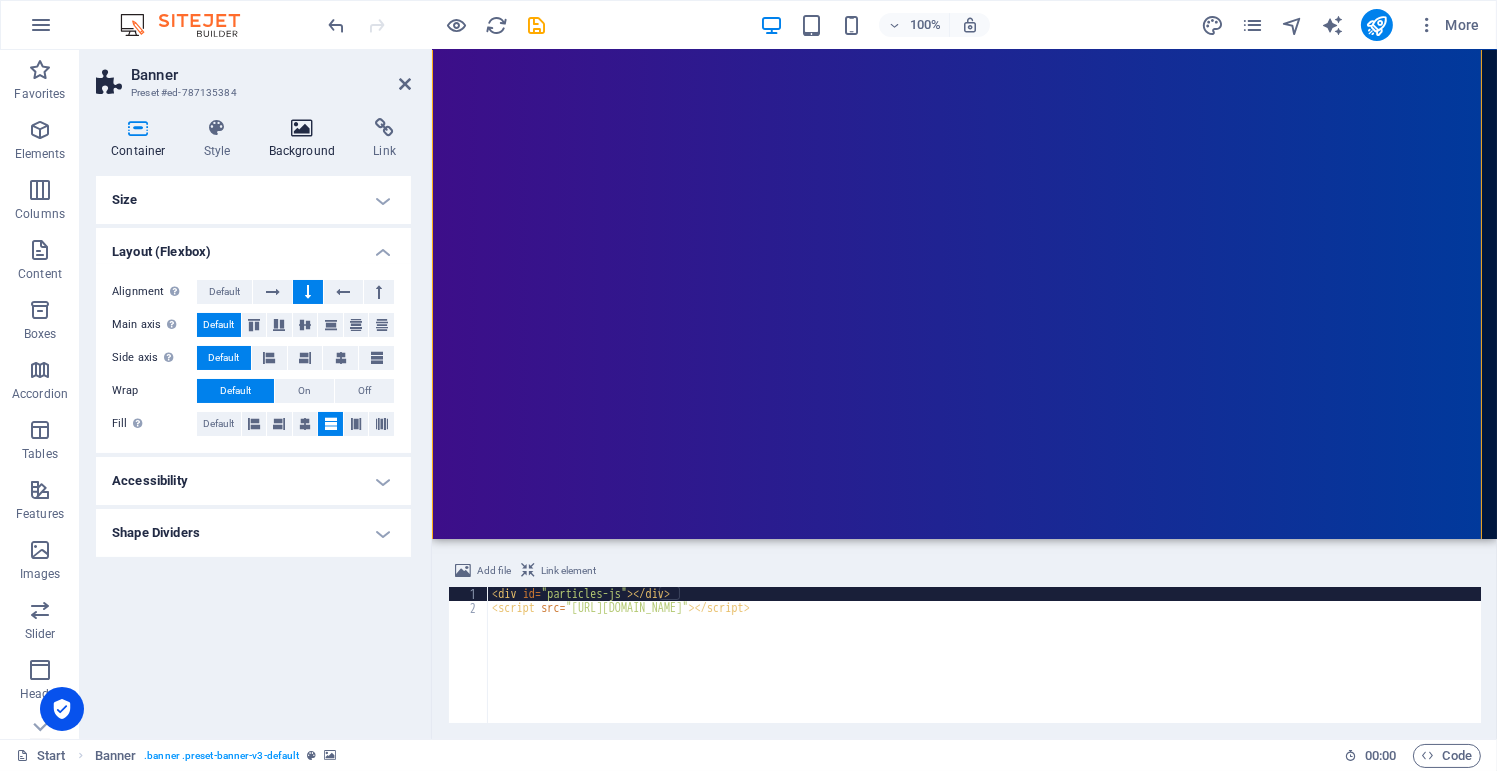 click at bounding box center (302, 128) 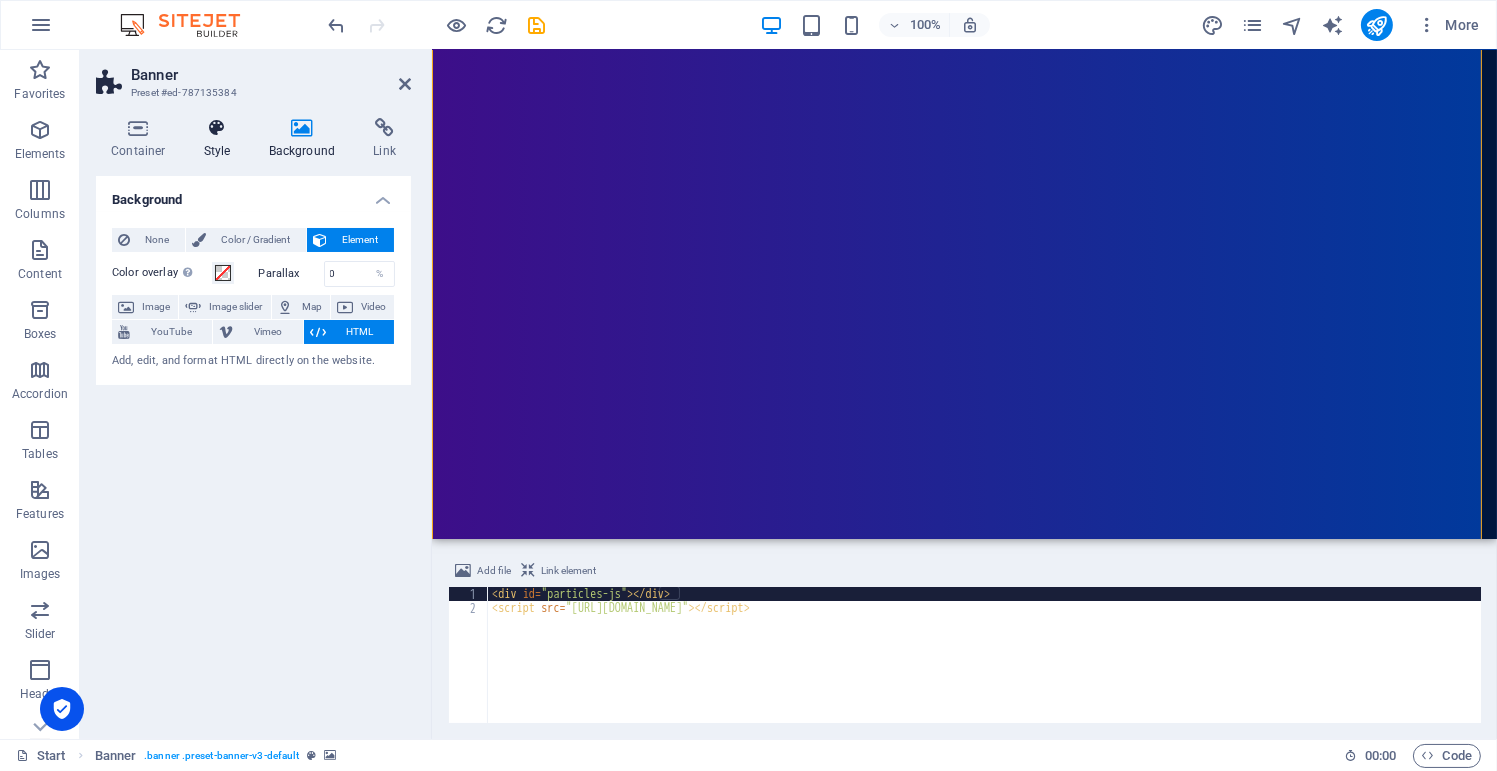 click at bounding box center (217, 128) 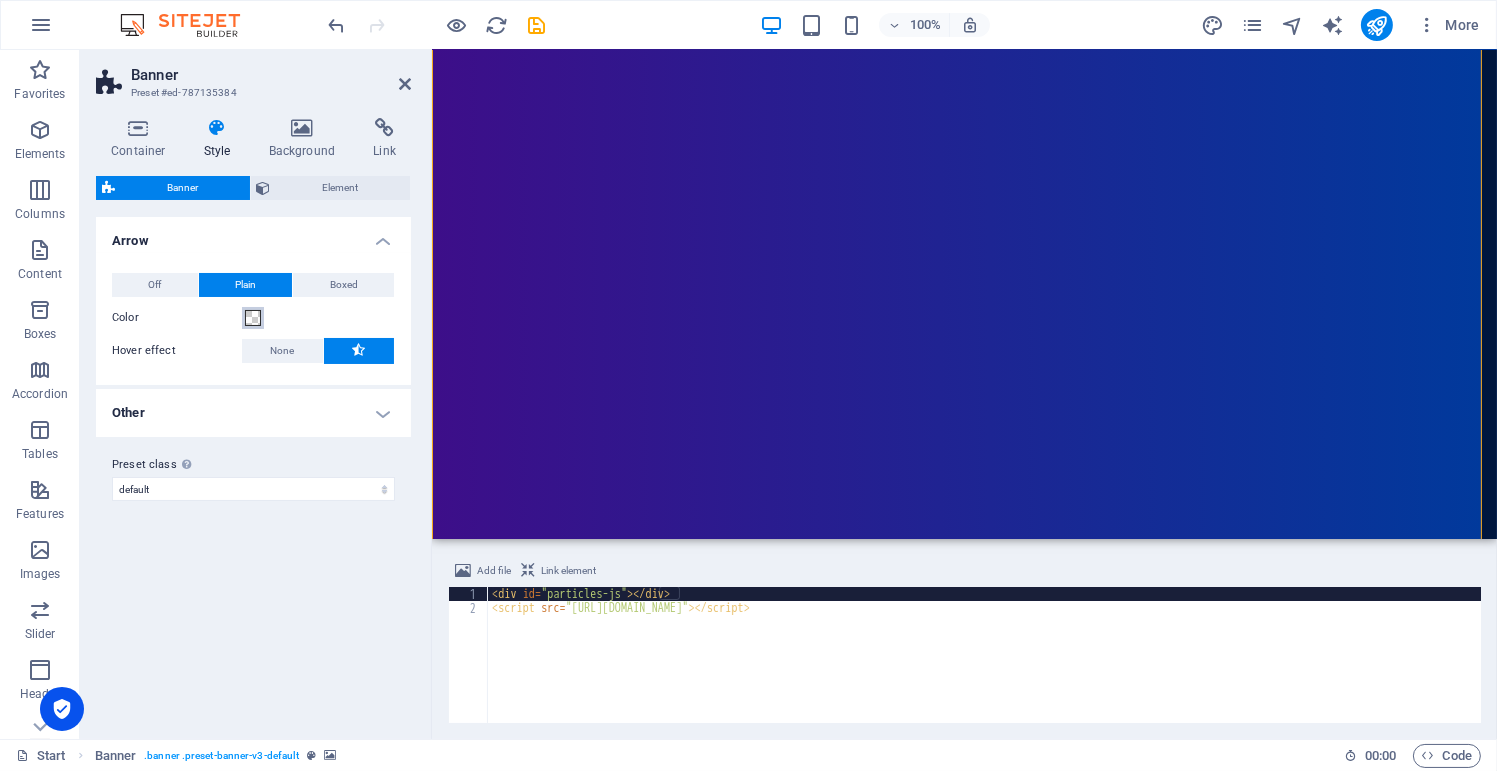 click at bounding box center (253, 318) 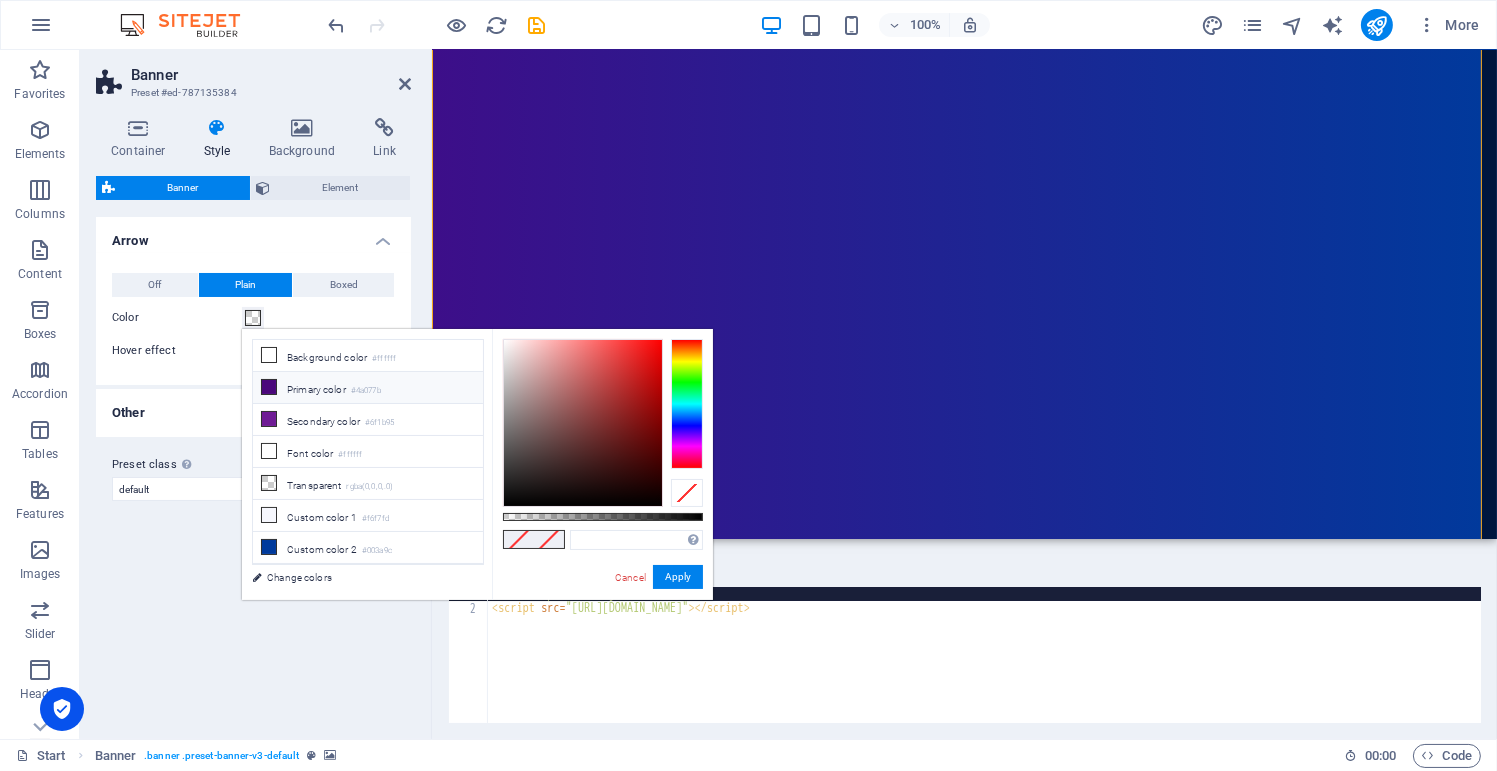 click on "Primary color
#4a077b" at bounding box center [368, 388] 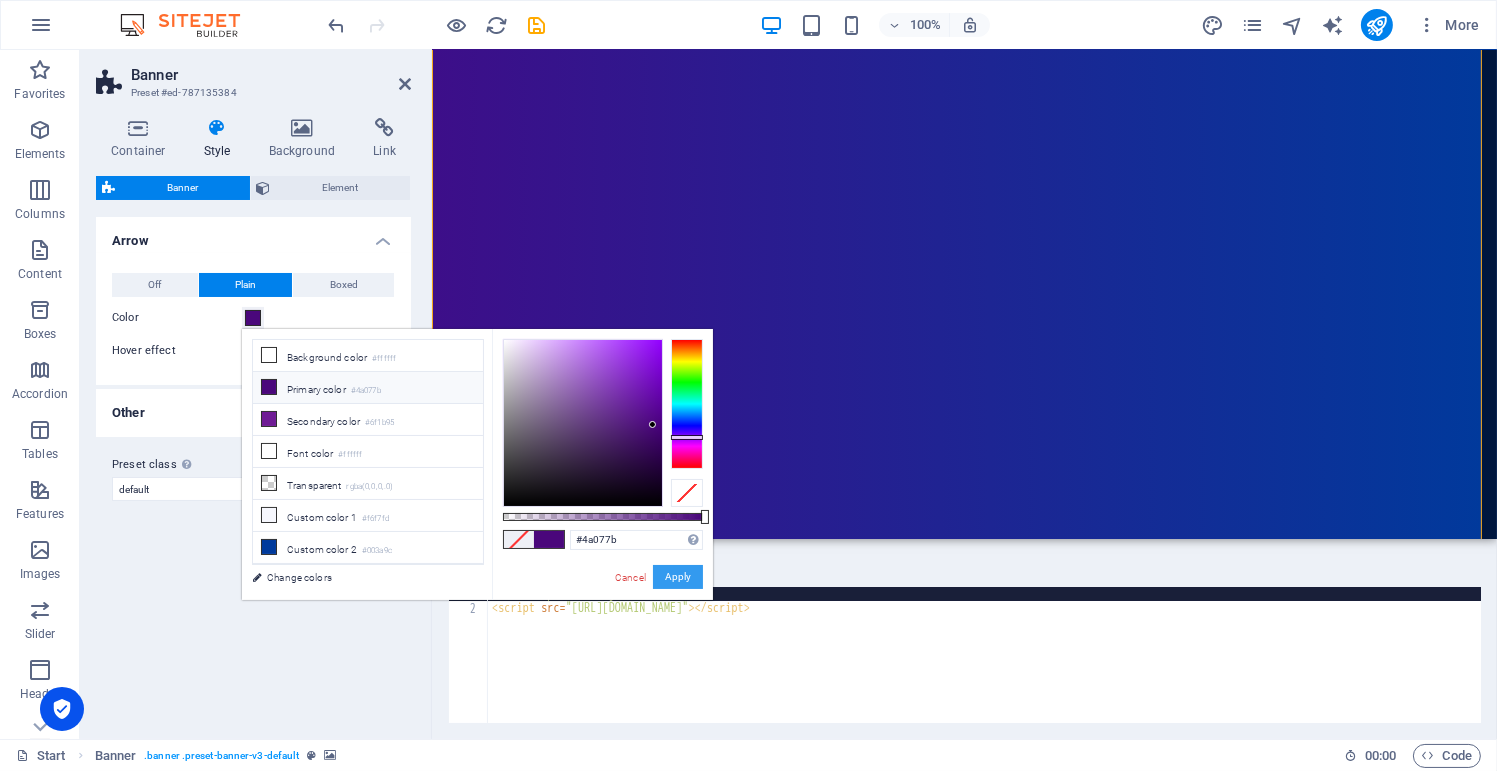 click on "Apply" at bounding box center (678, 577) 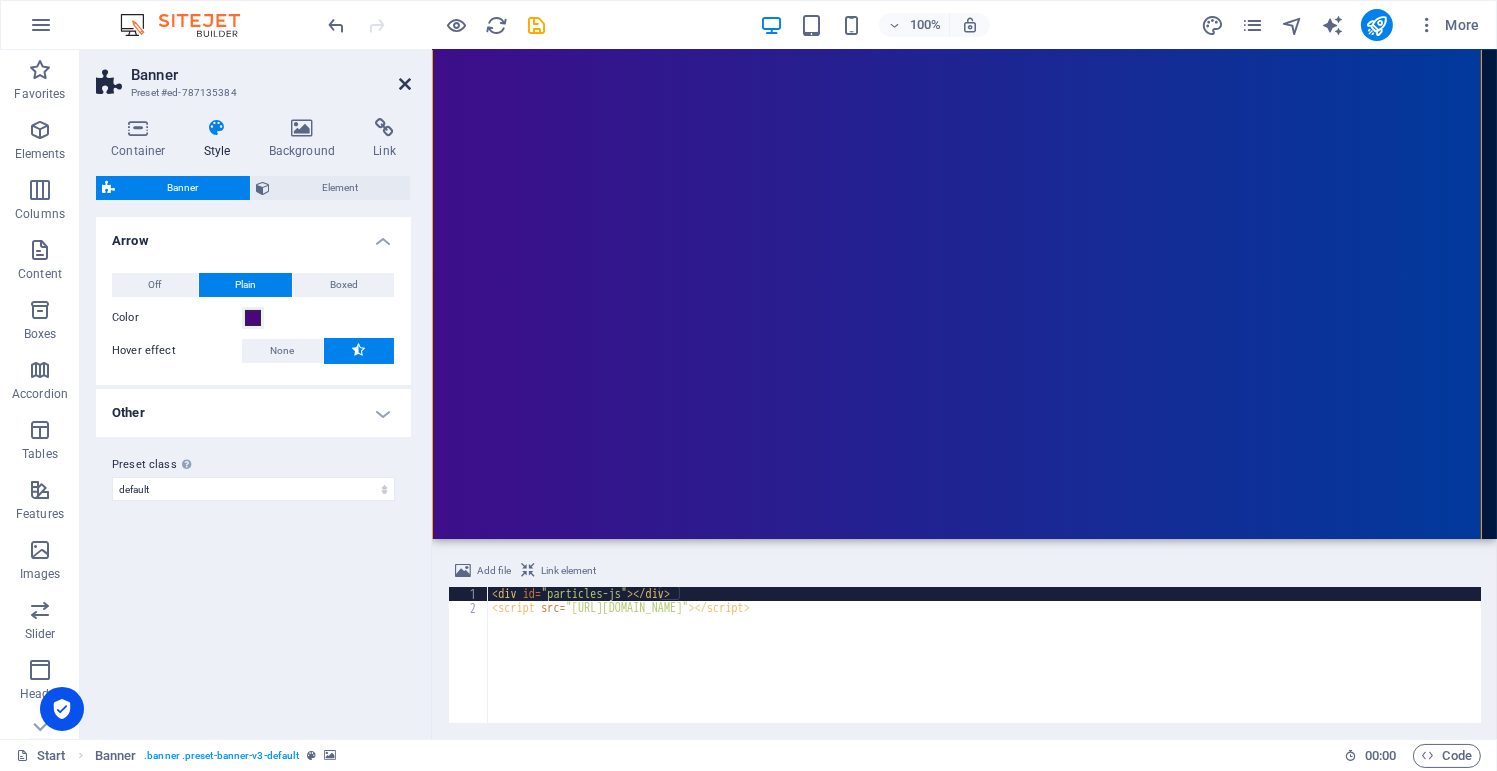 click at bounding box center [405, 84] 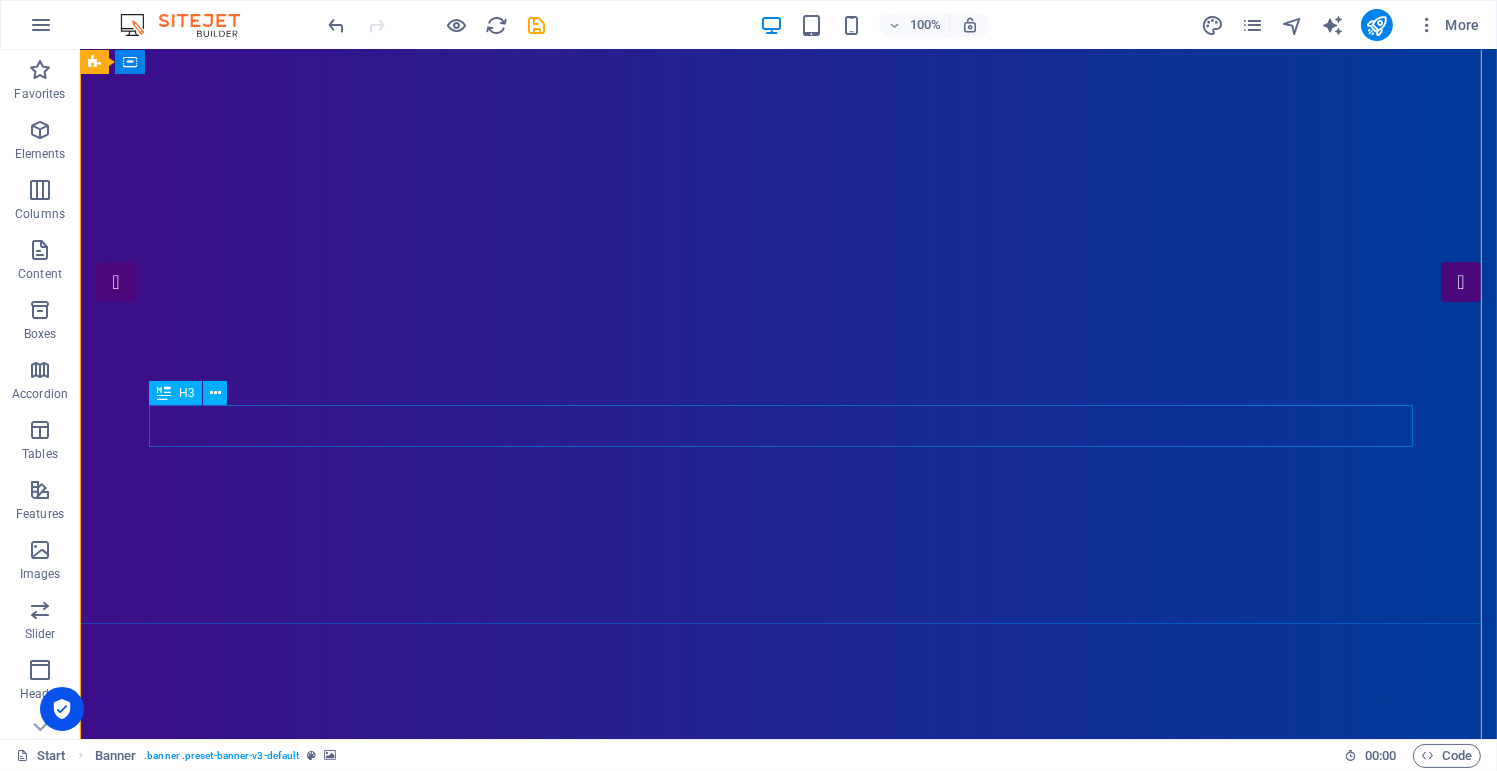 scroll, scrollTop: 0, scrollLeft: 0, axis: both 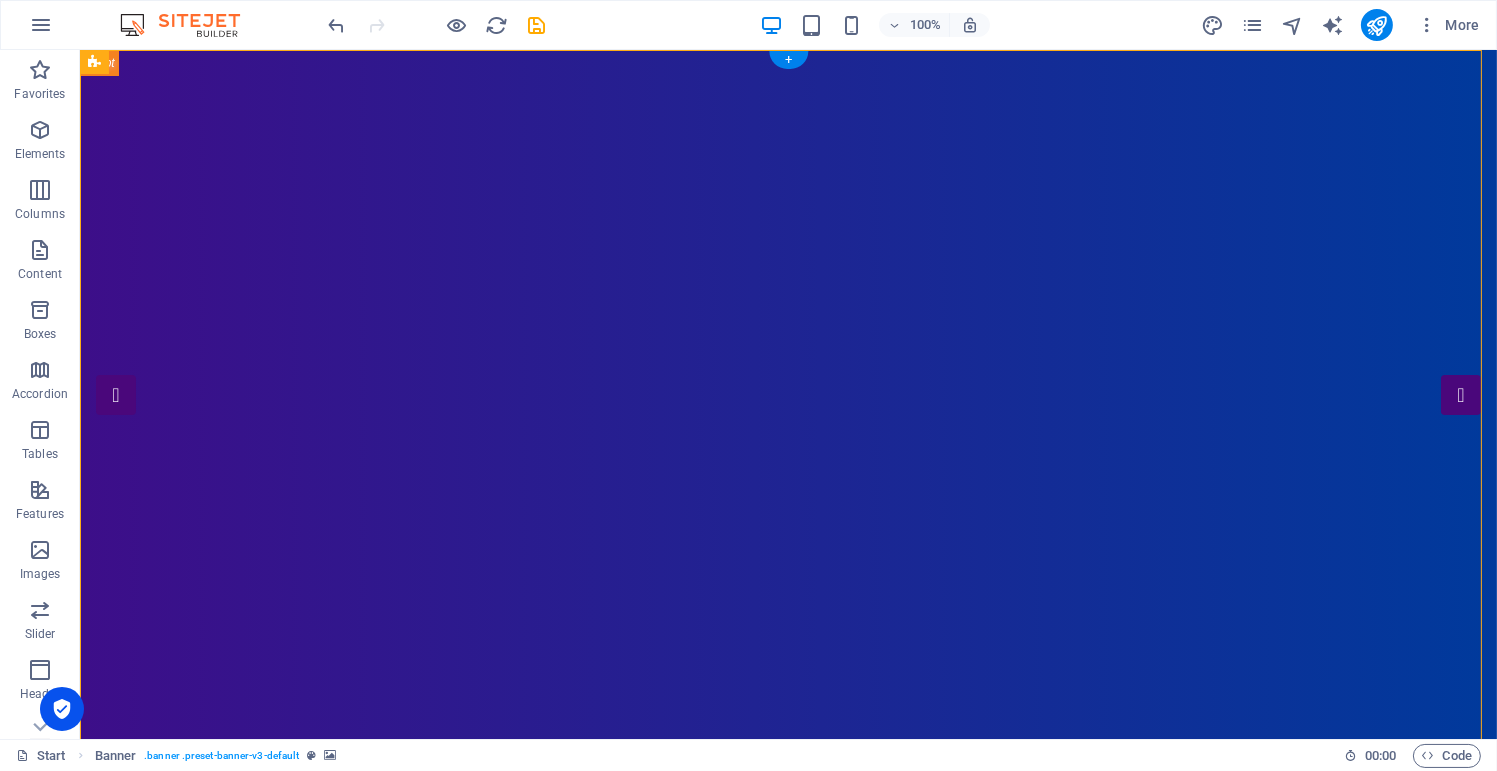 click at bounding box center (788, 1430) 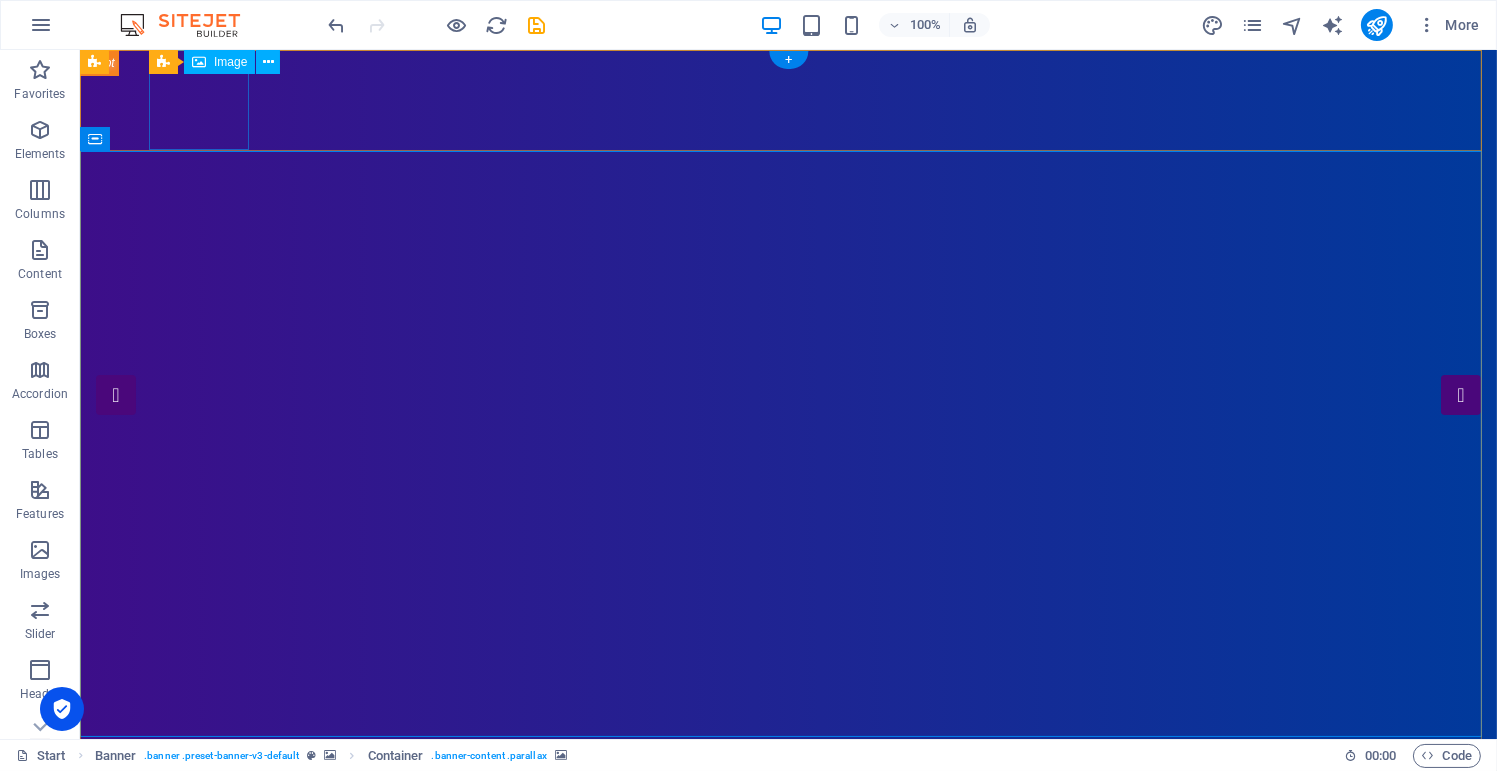 click at bounding box center [789, 988] 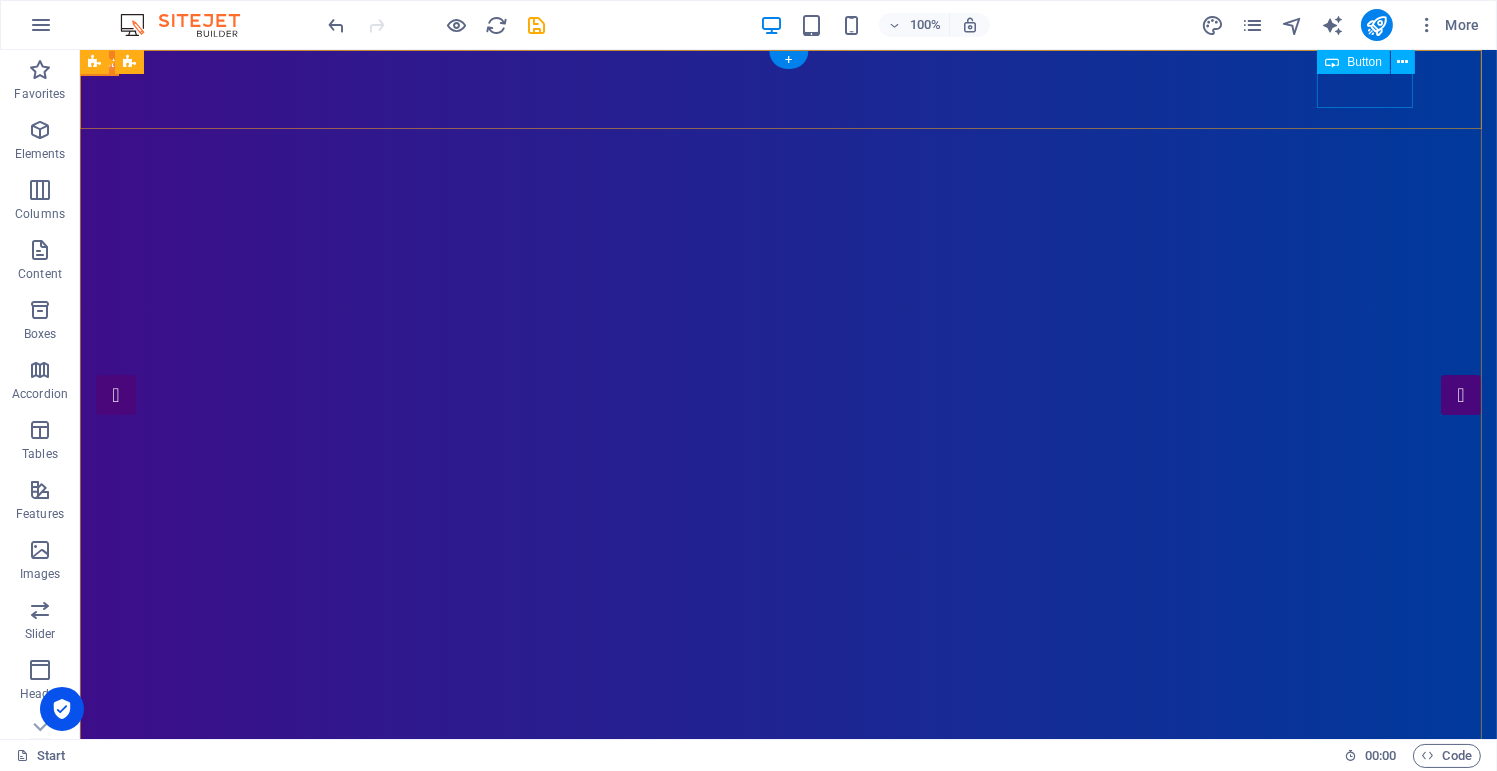 click on "Contact Us" at bounding box center (789, 1013) 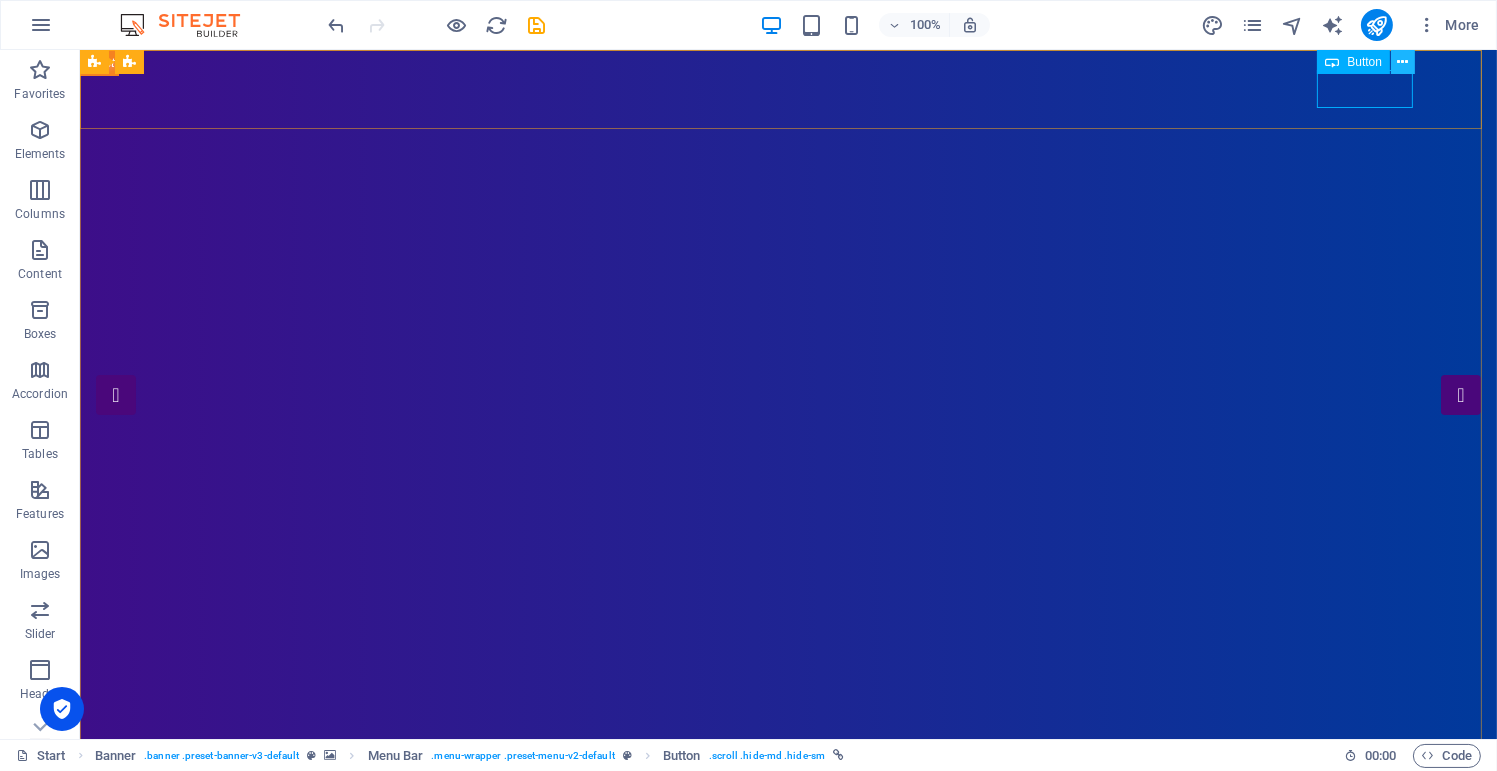 click at bounding box center [1403, 62] 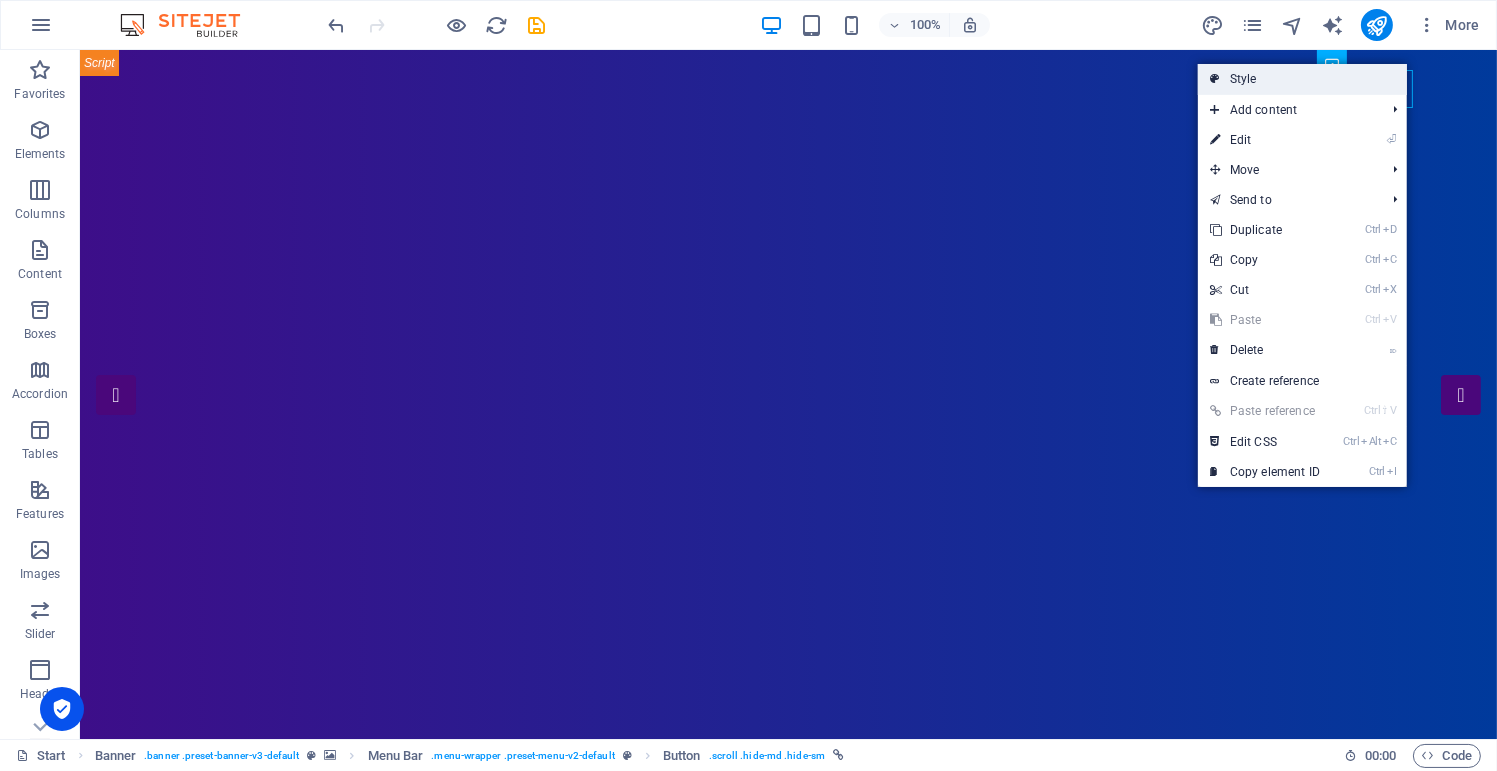 click on "Style" at bounding box center (1302, 79) 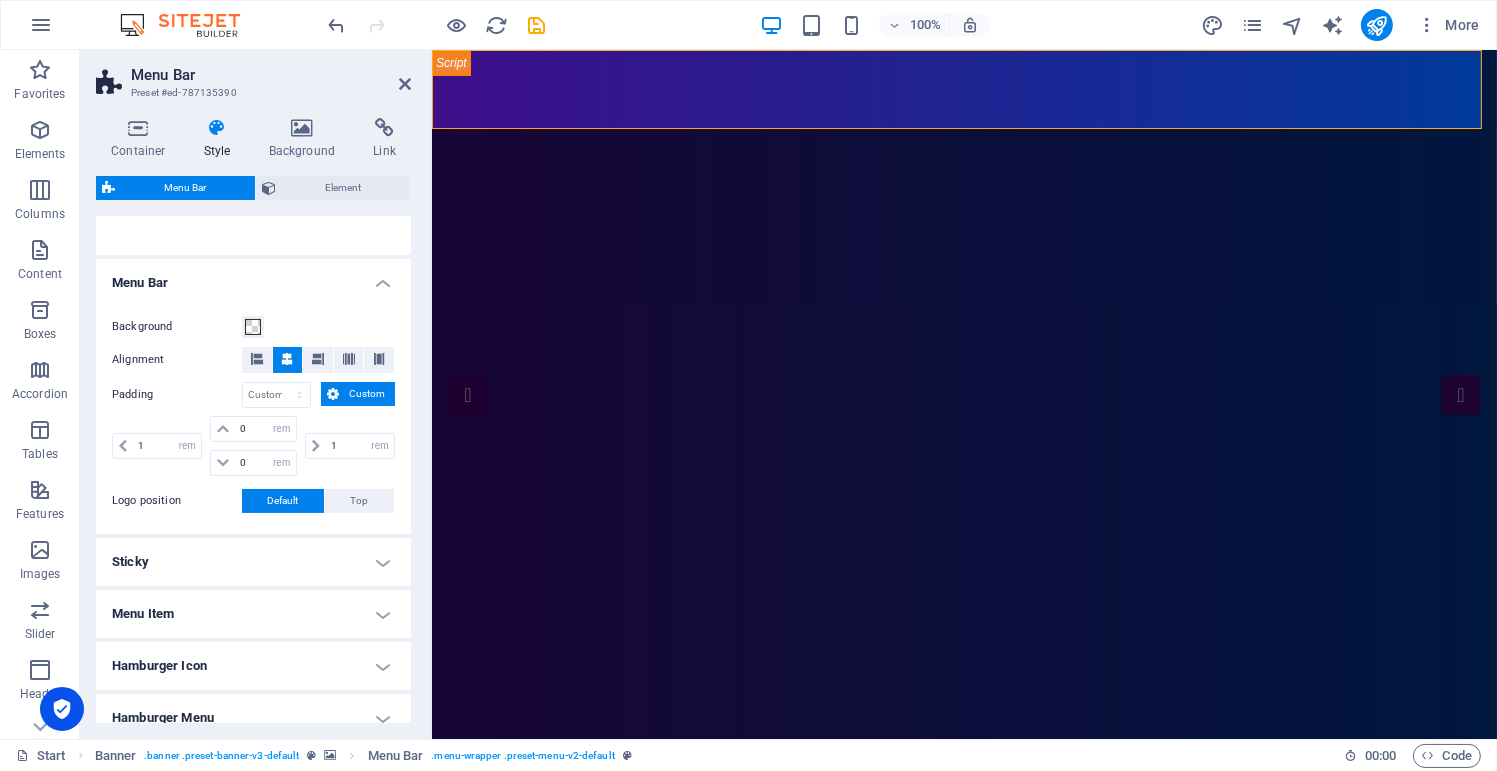 scroll, scrollTop: 287, scrollLeft: 0, axis: vertical 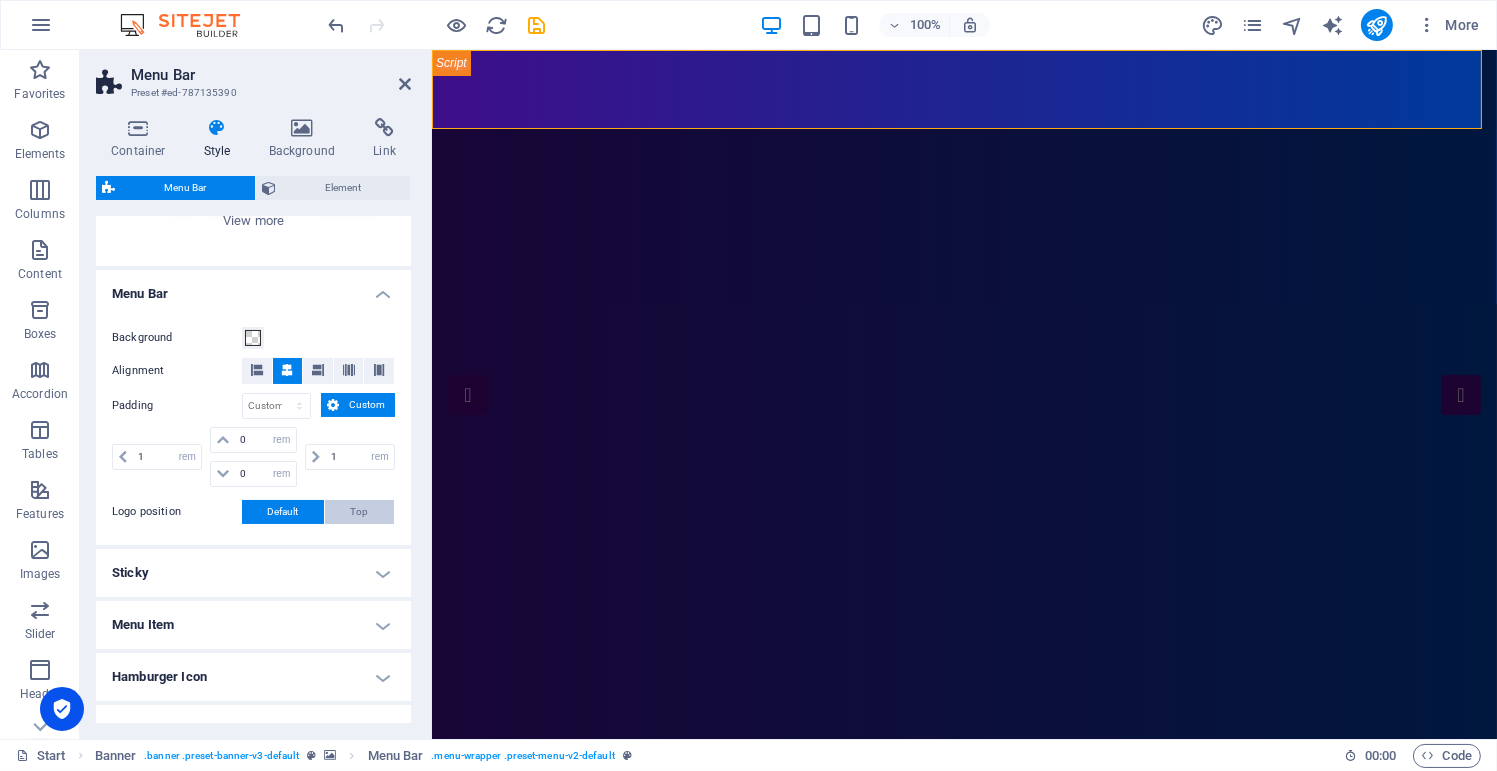 click on "Top" at bounding box center [360, 512] 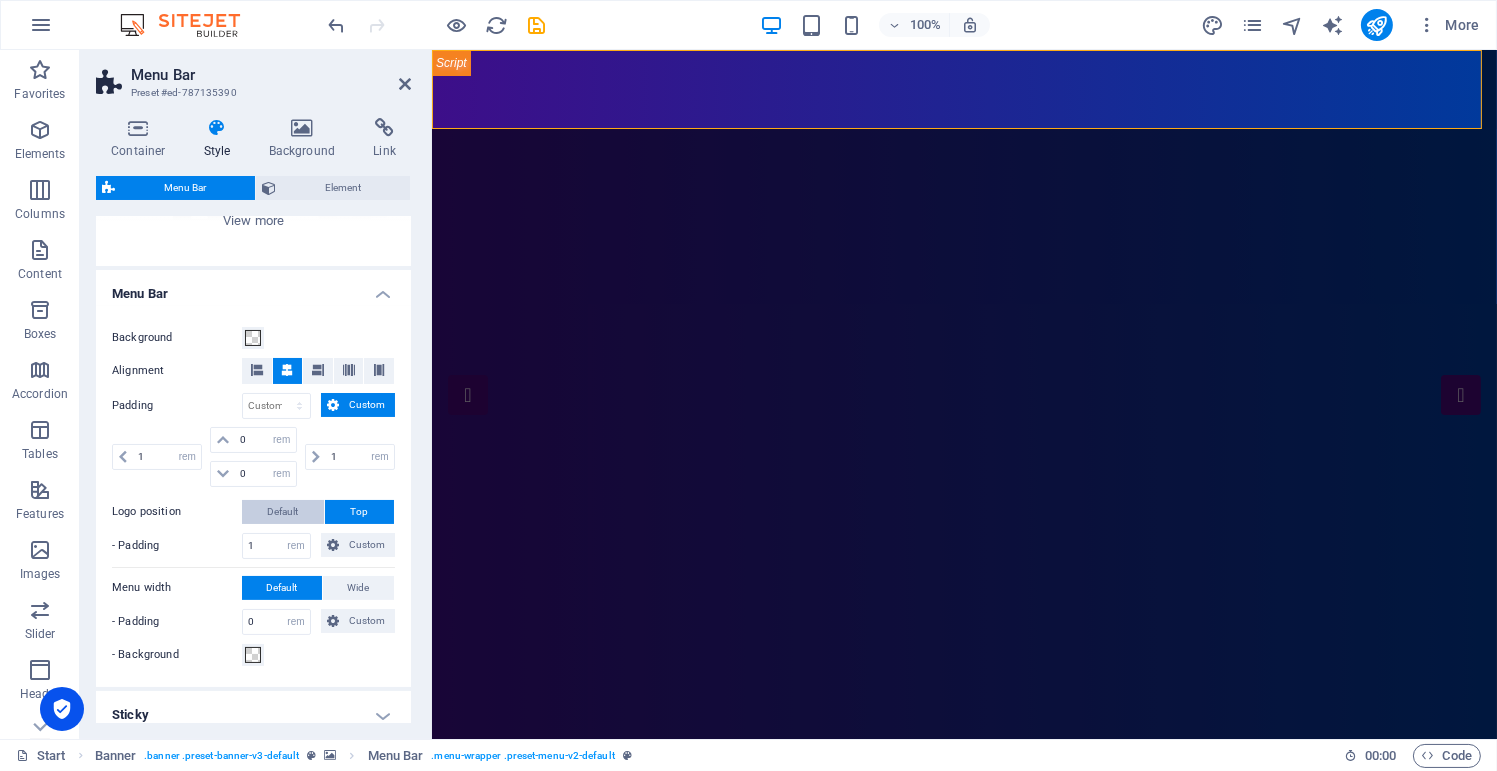 click on "Default" at bounding box center [283, 512] 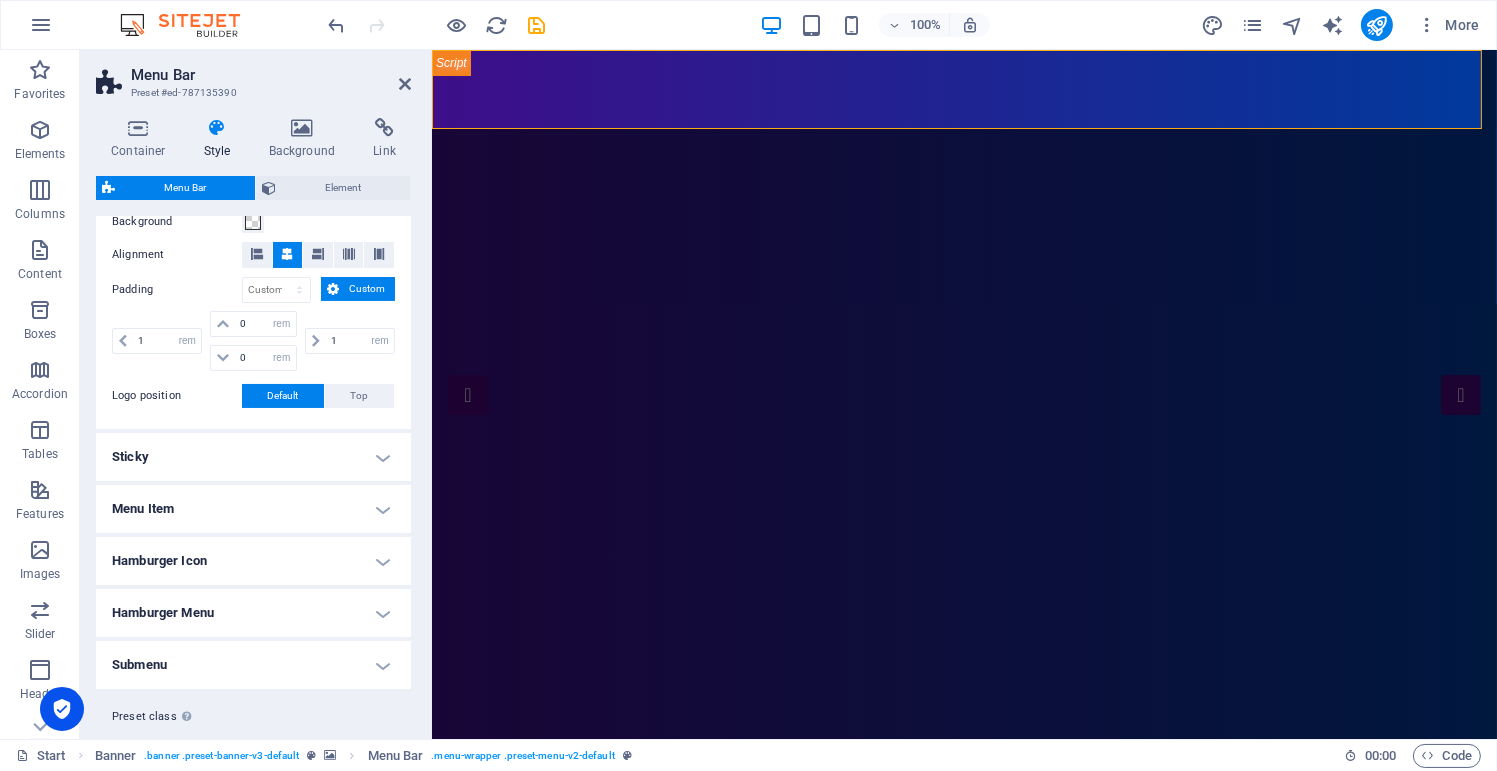 scroll, scrollTop: 407, scrollLeft: 0, axis: vertical 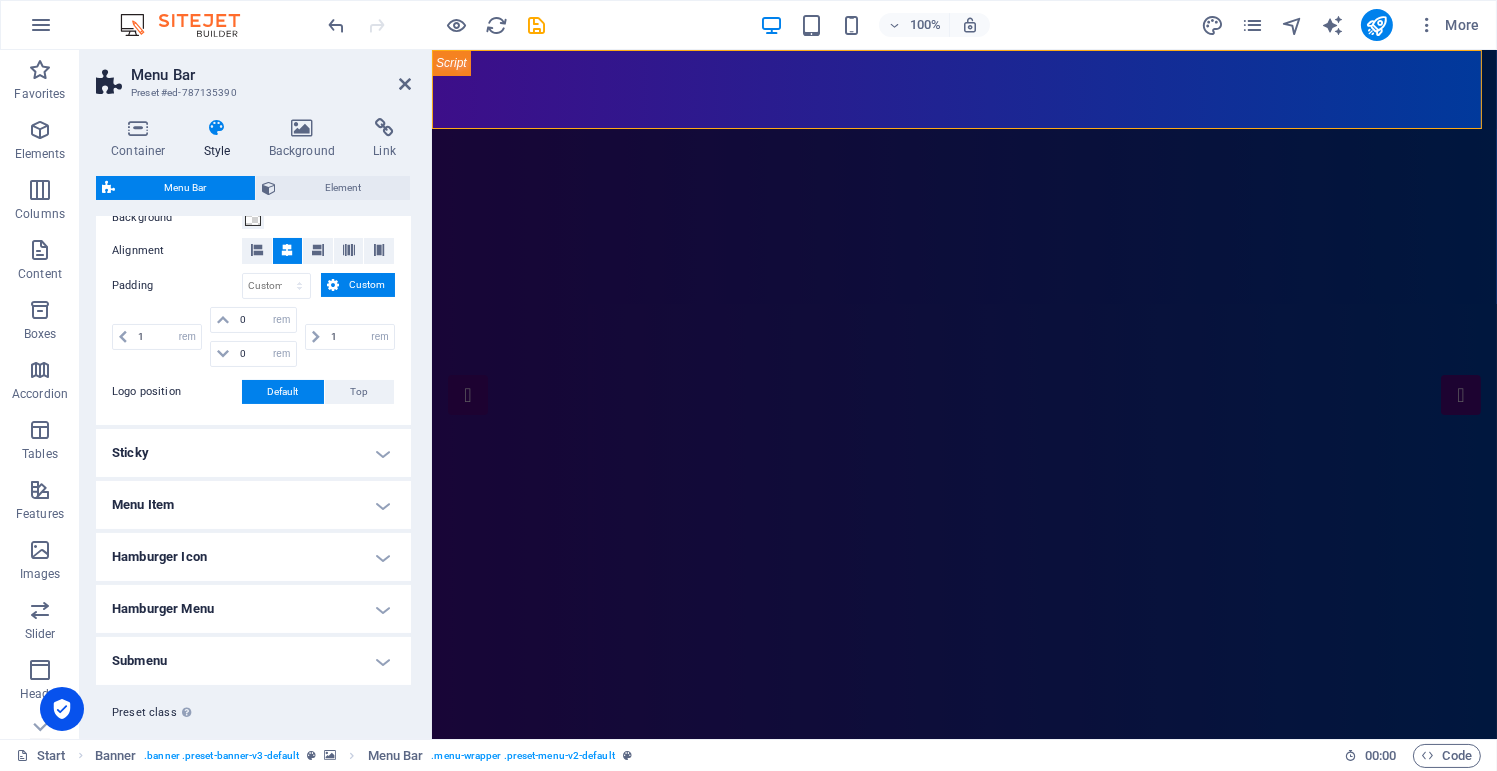 click on "Sticky" at bounding box center (253, 453) 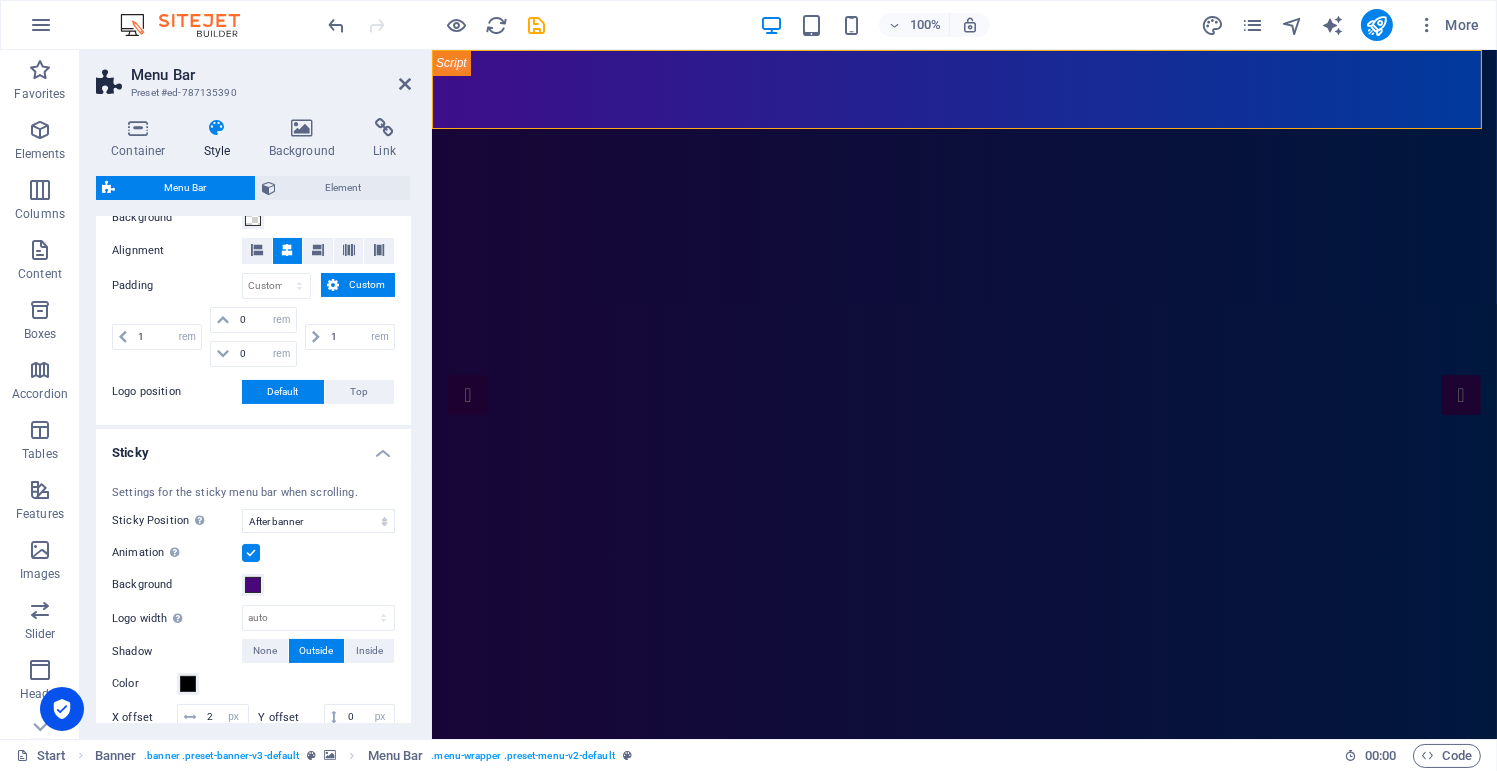 click on "Sticky" at bounding box center [253, 447] 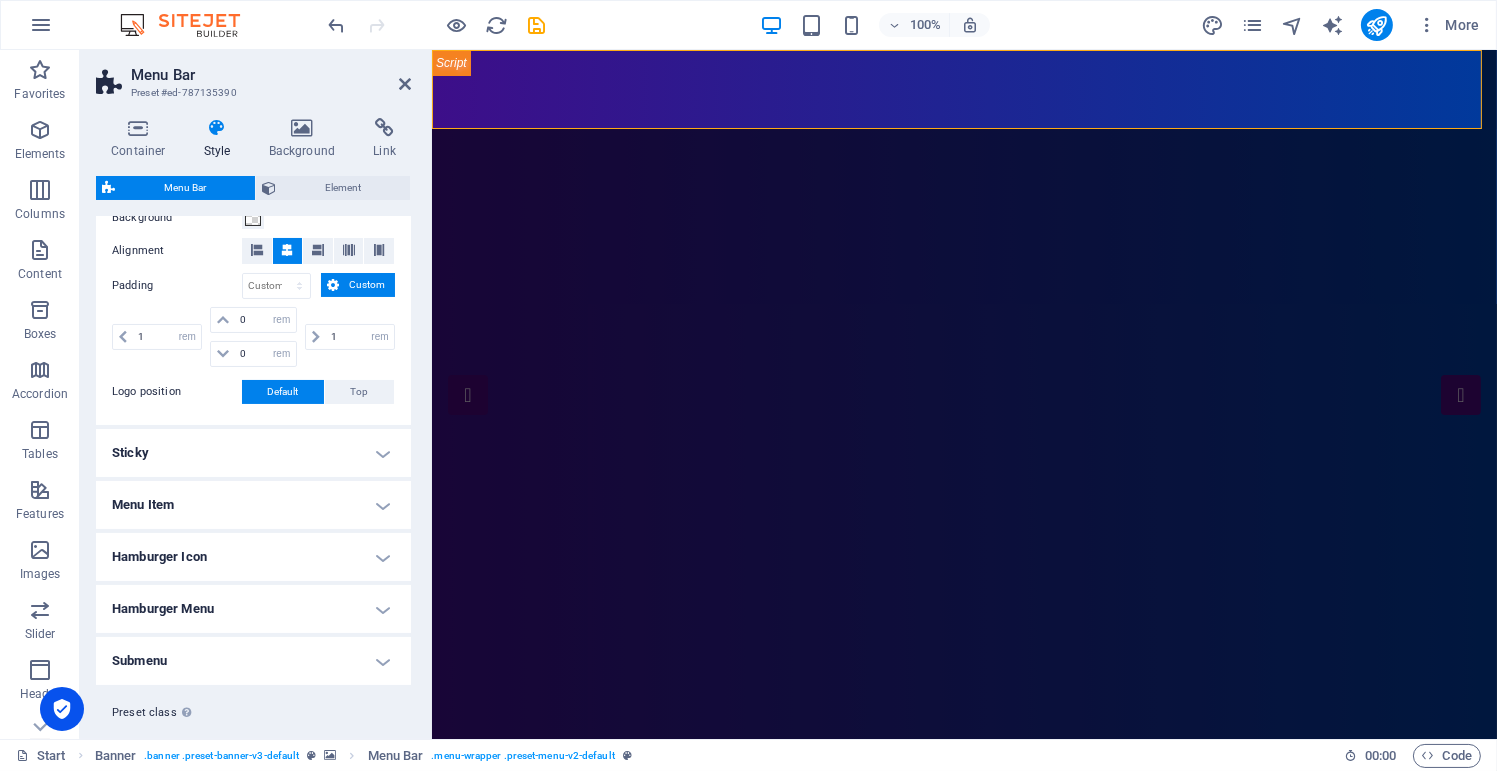 scroll, scrollTop: 445, scrollLeft: 0, axis: vertical 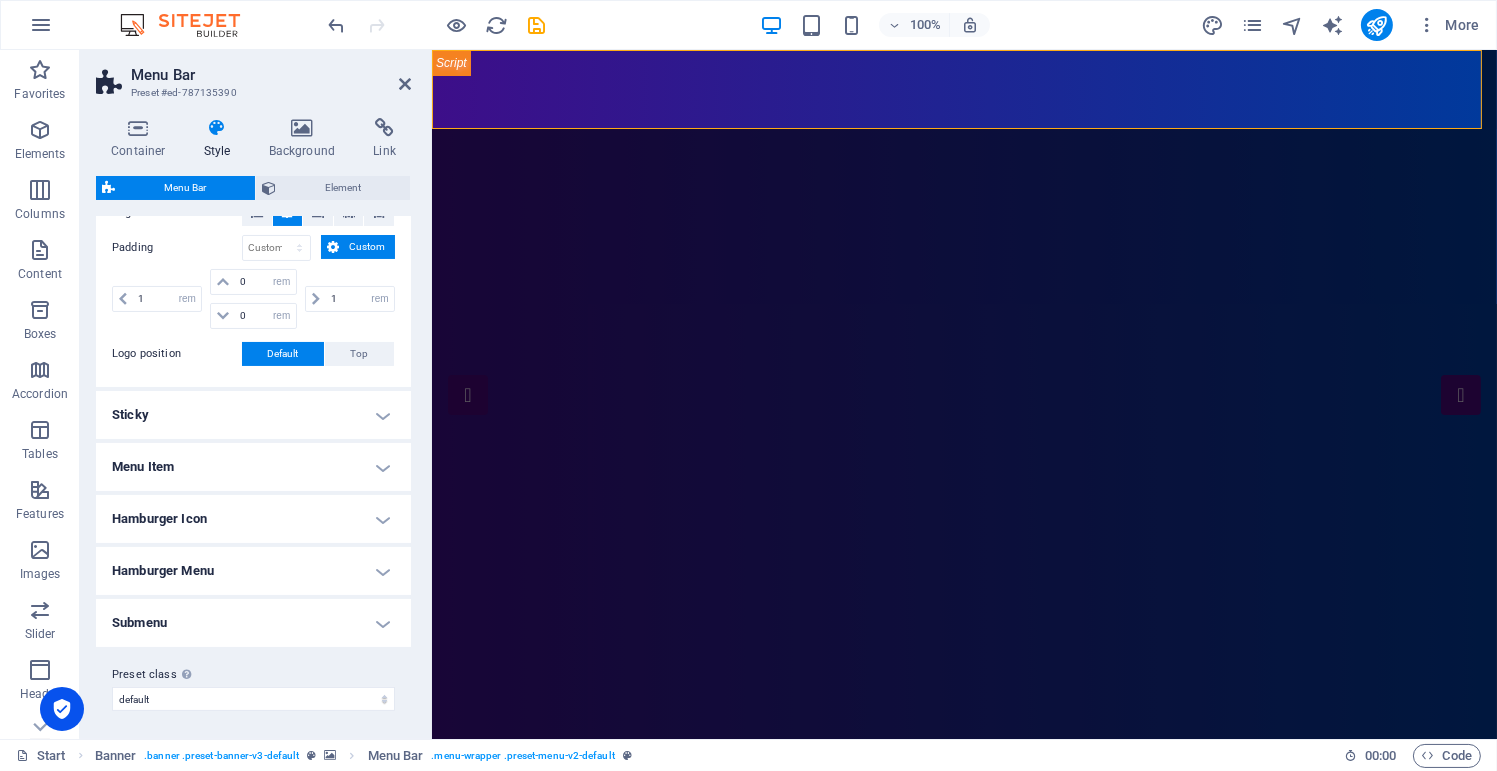 click on "Menu Item" at bounding box center [253, 467] 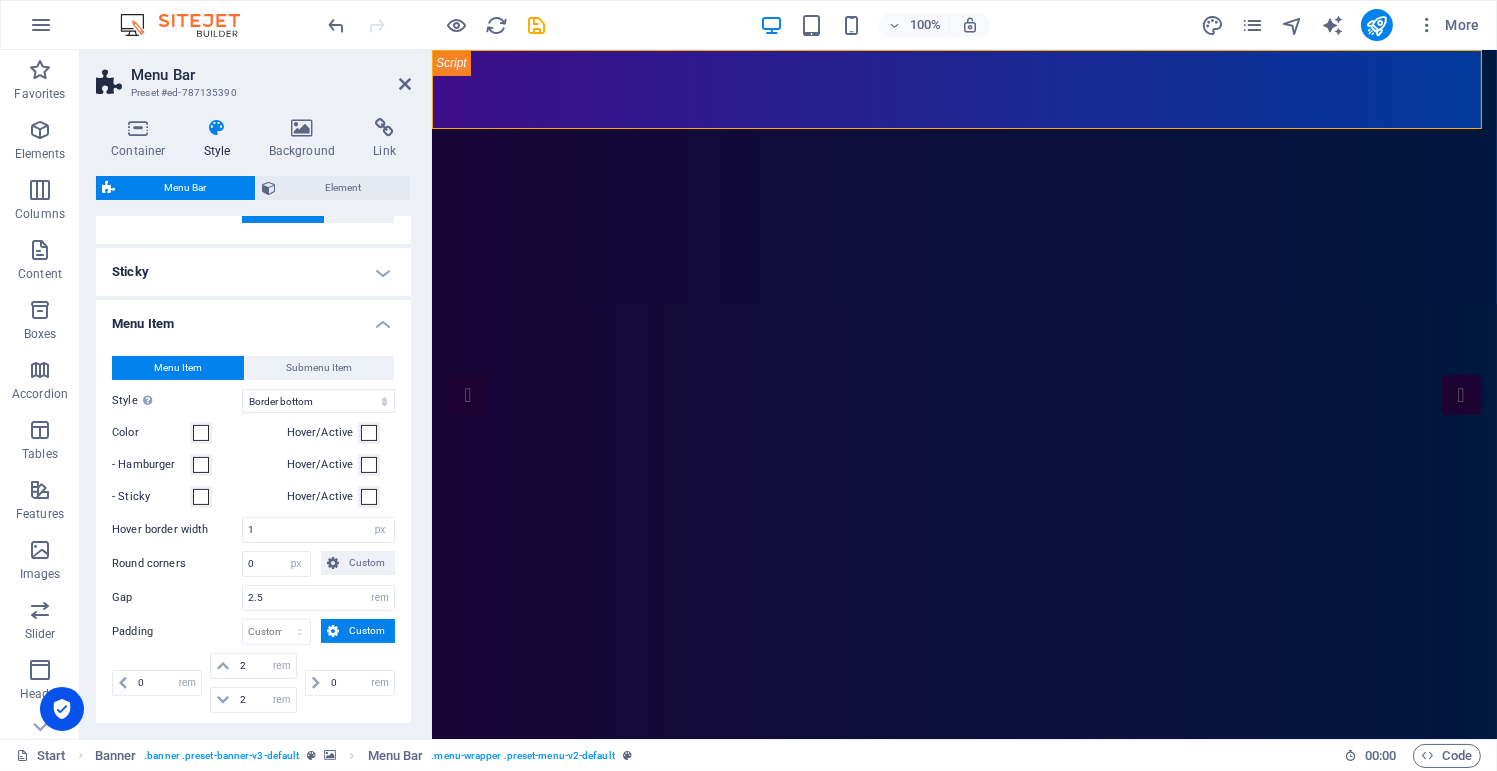scroll, scrollTop: 594, scrollLeft: 0, axis: vertical 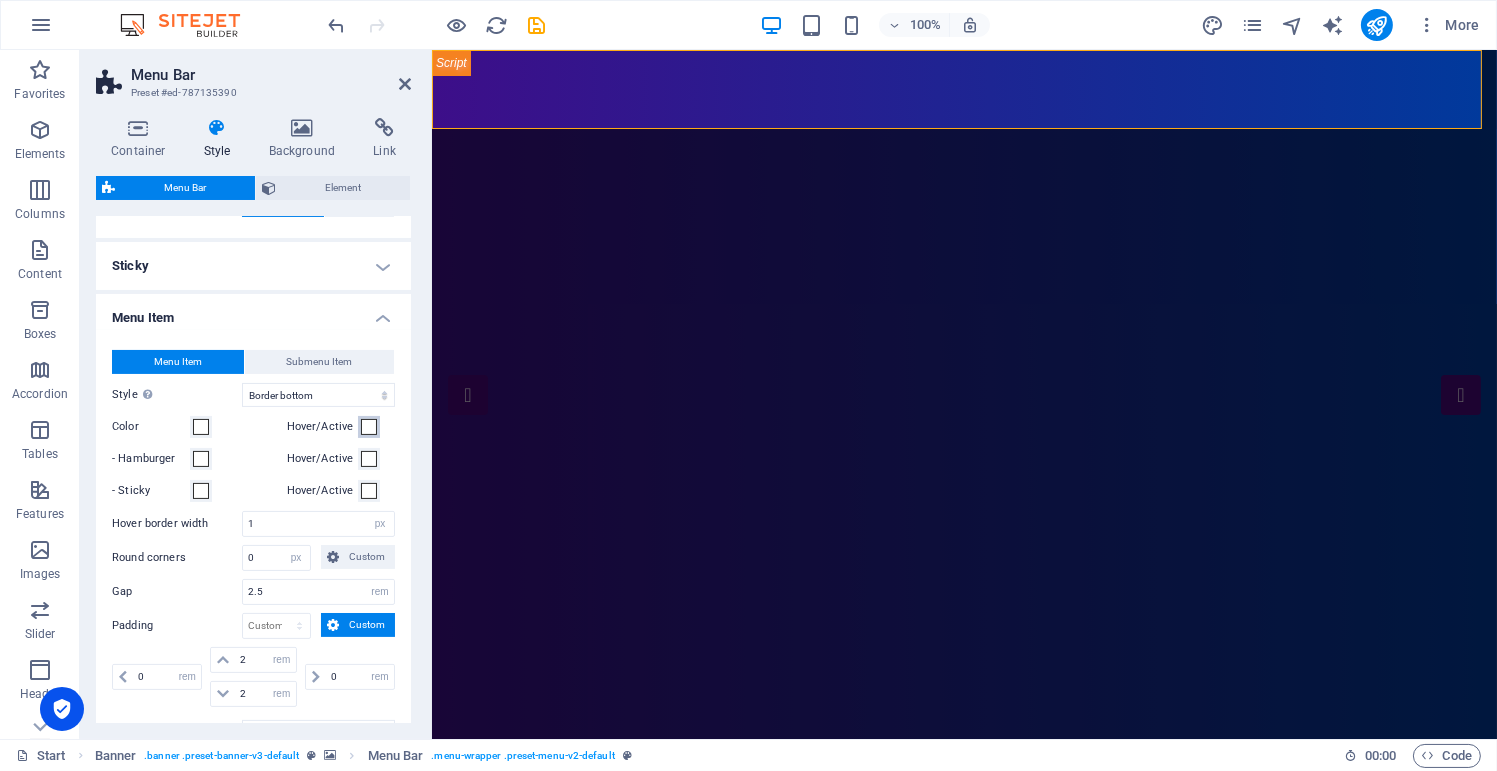 click at bounding box center (369, 427) 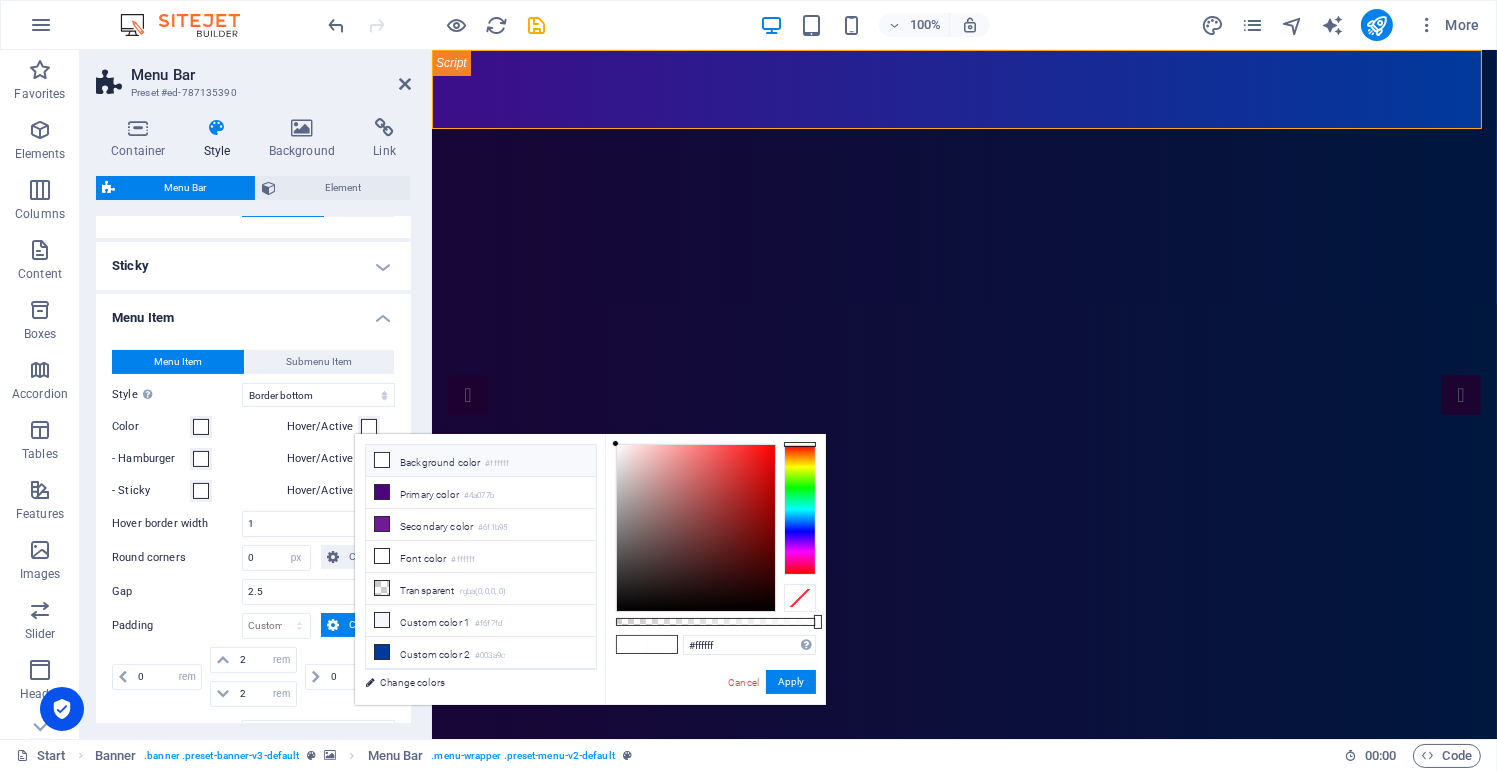click on "Round corners" at bounding box center [177, 558] 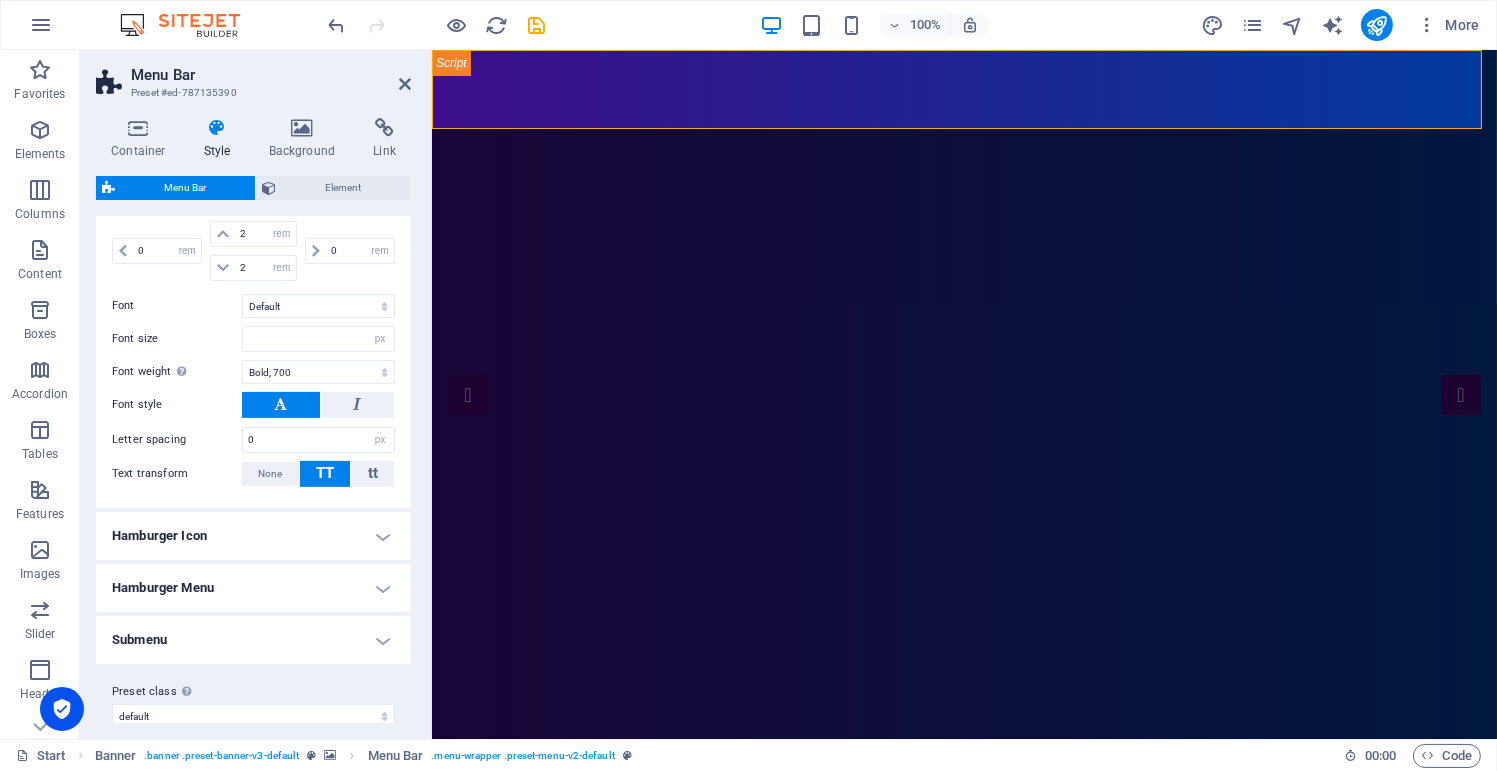 scroll, scrollTop: 1028, scrollLeft: 0, axis: vertical 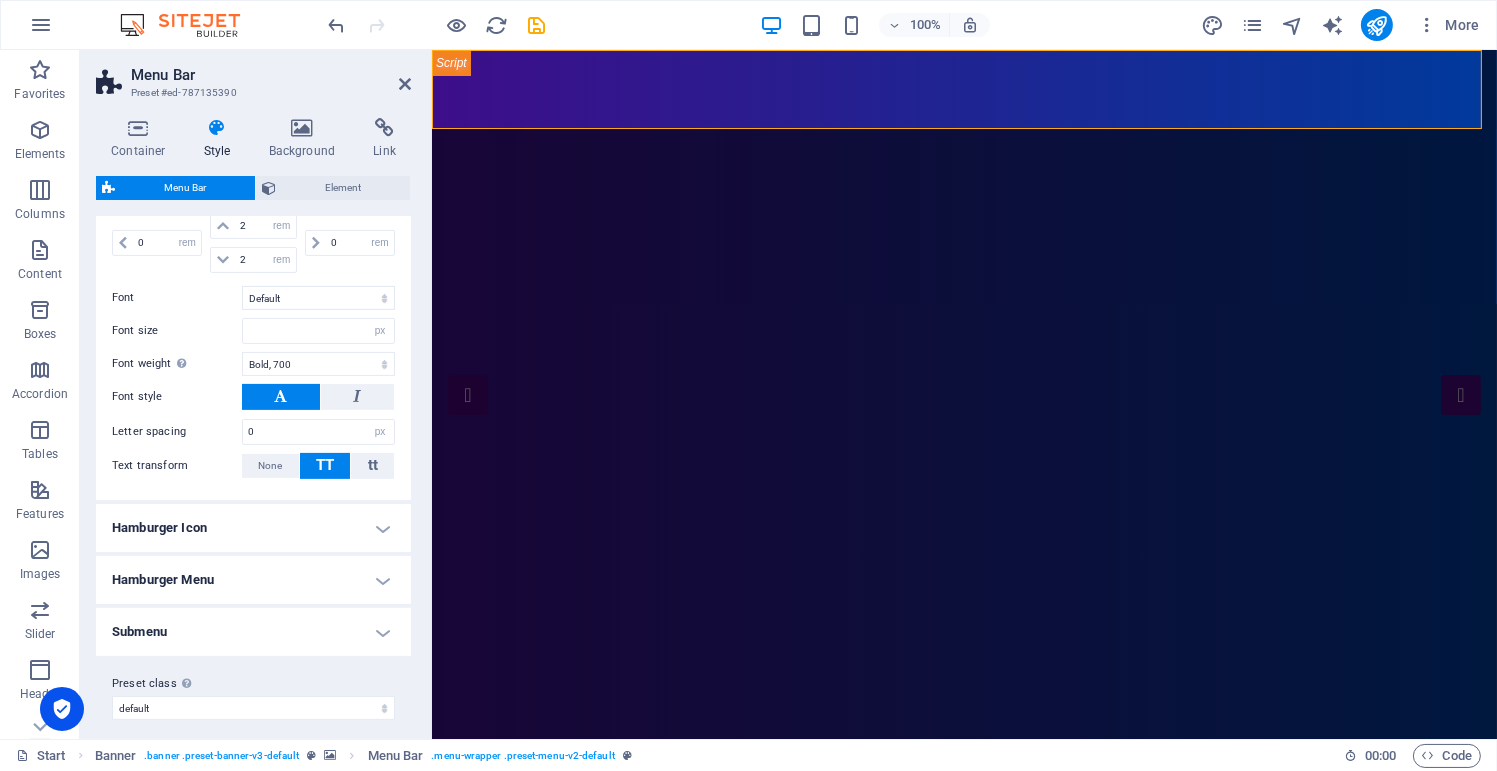 click on "Hamburger Menu" at bounding box center (253, 580) 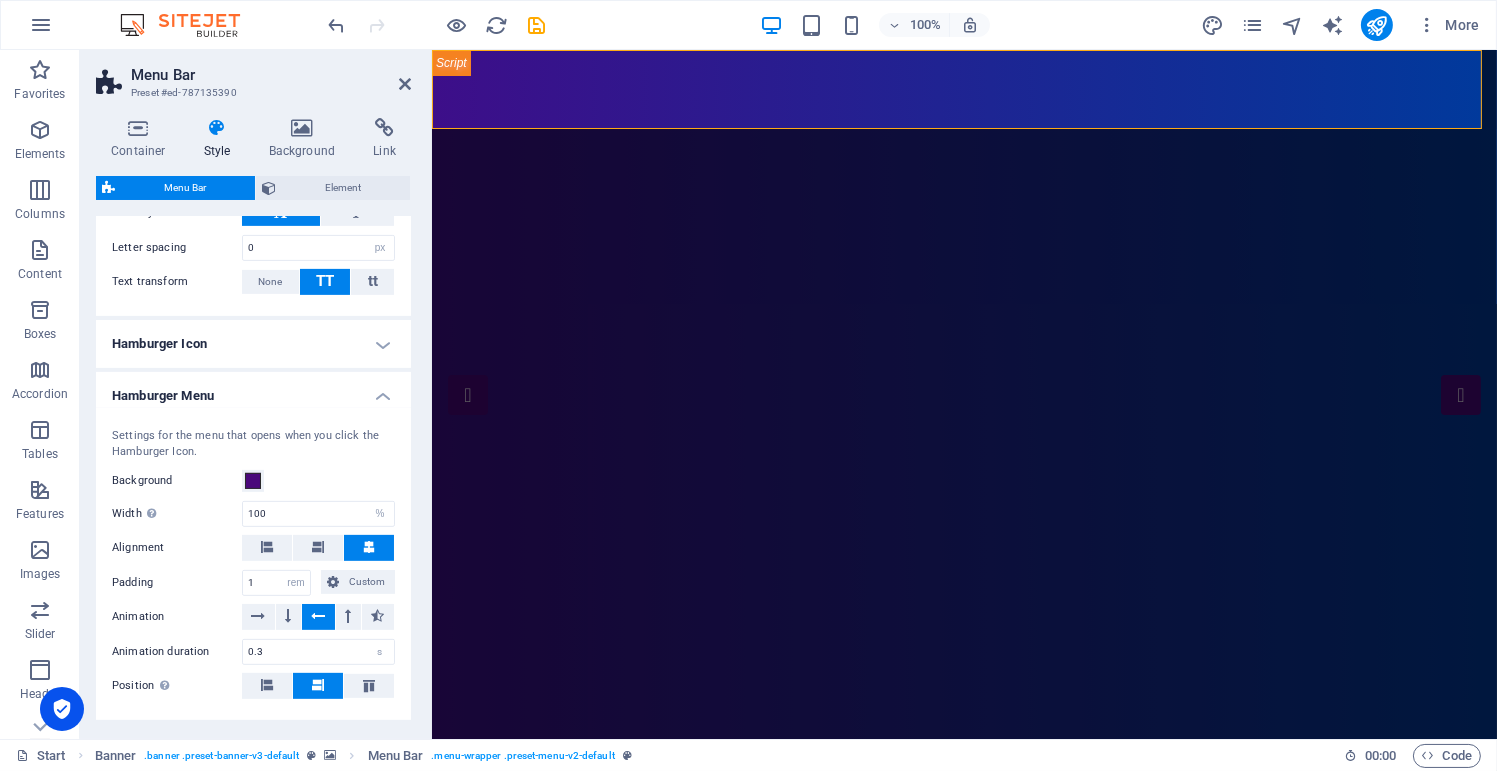 scroll, scrollTop: 1259, scrollLeft: 0, axis: vertical 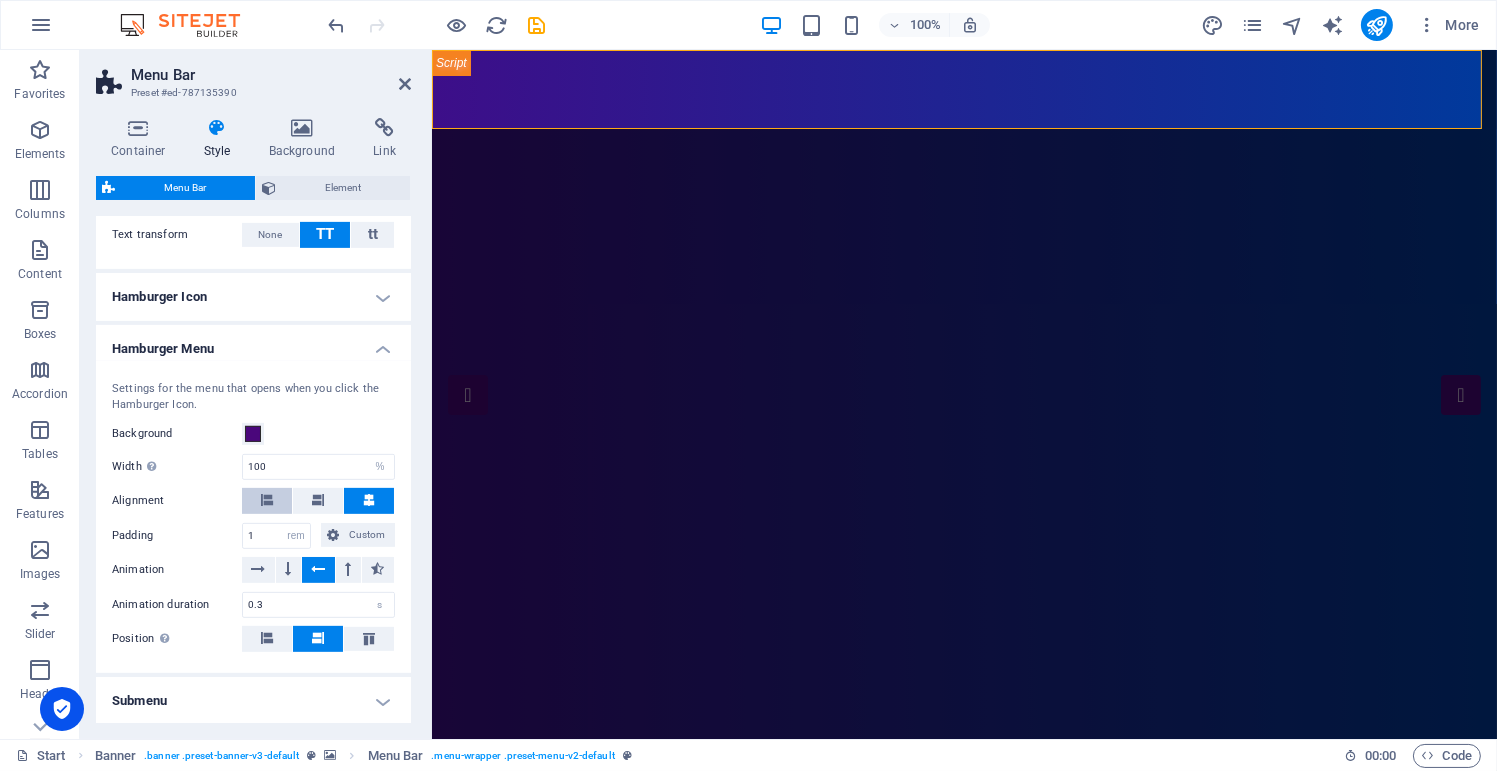 click at bounding box center (267, 501) 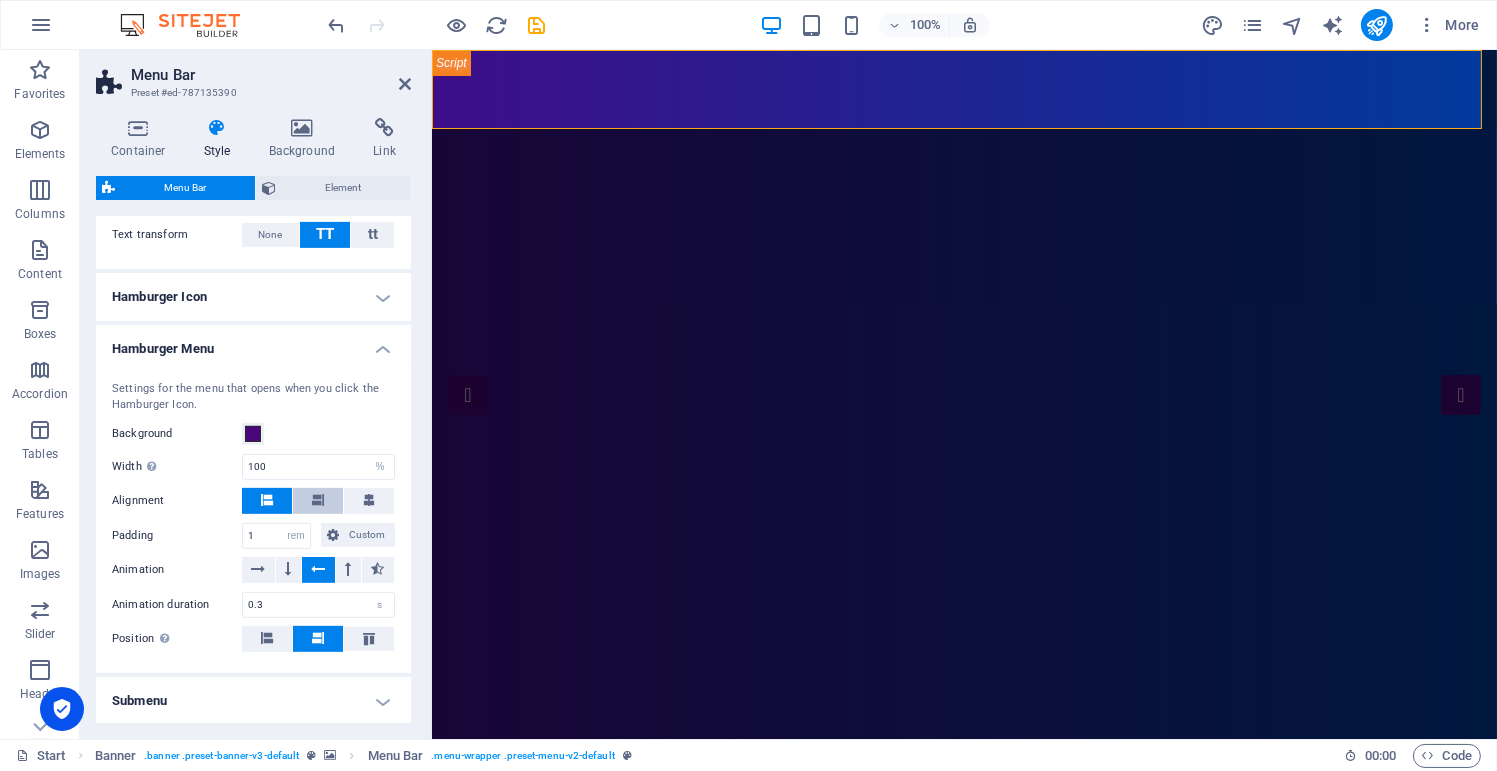 click at bounding box center [318, 500] 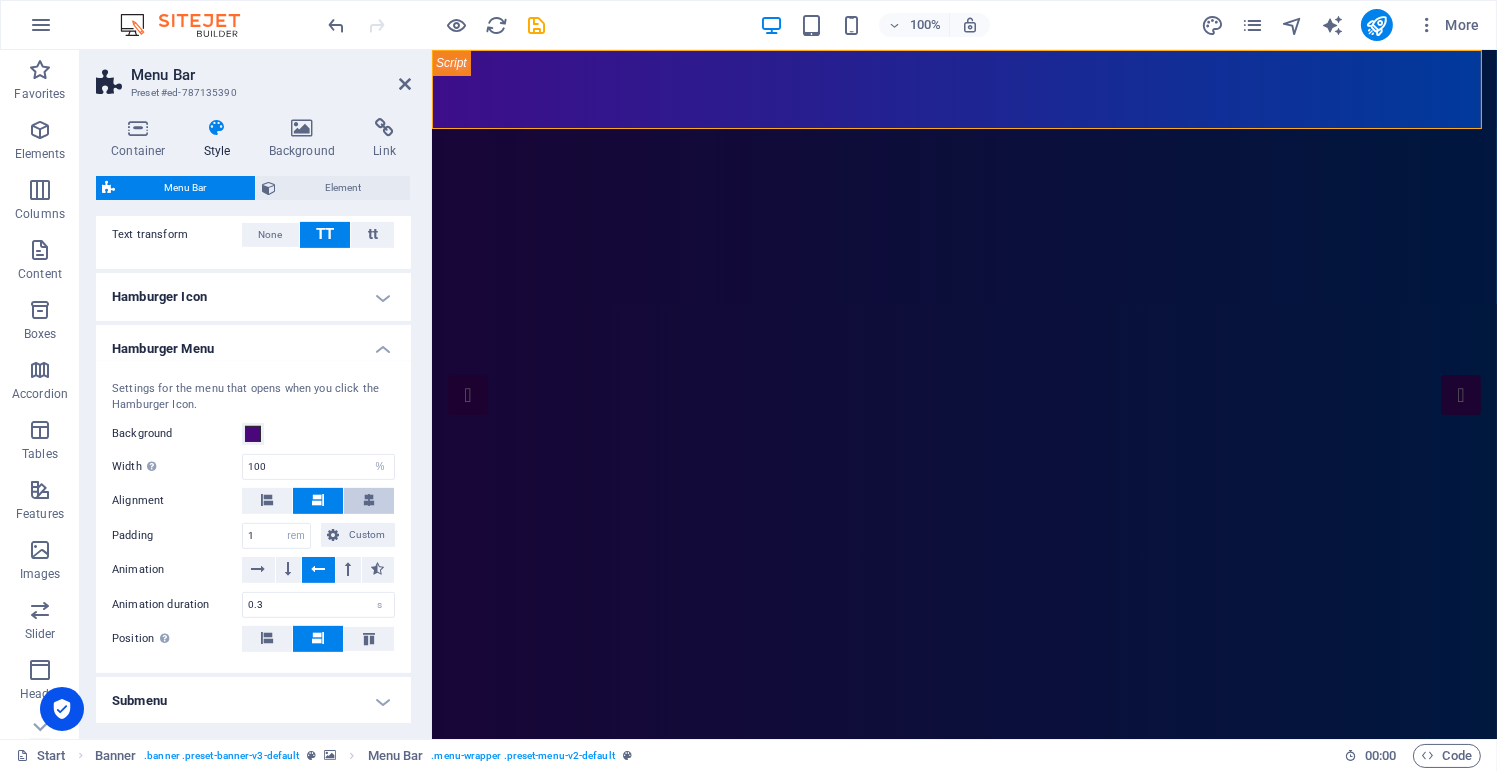 click at bounding box center (369, 501) 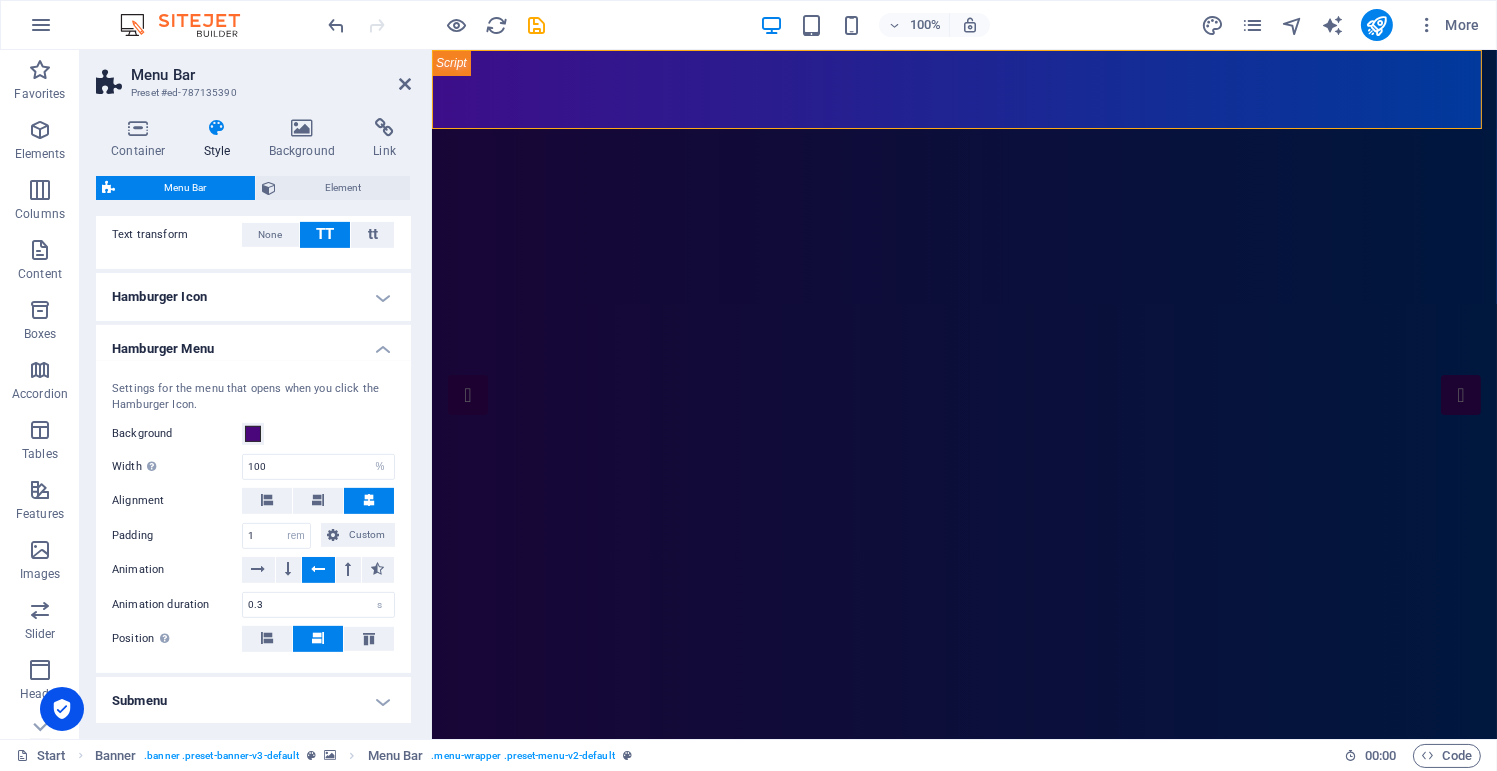 type 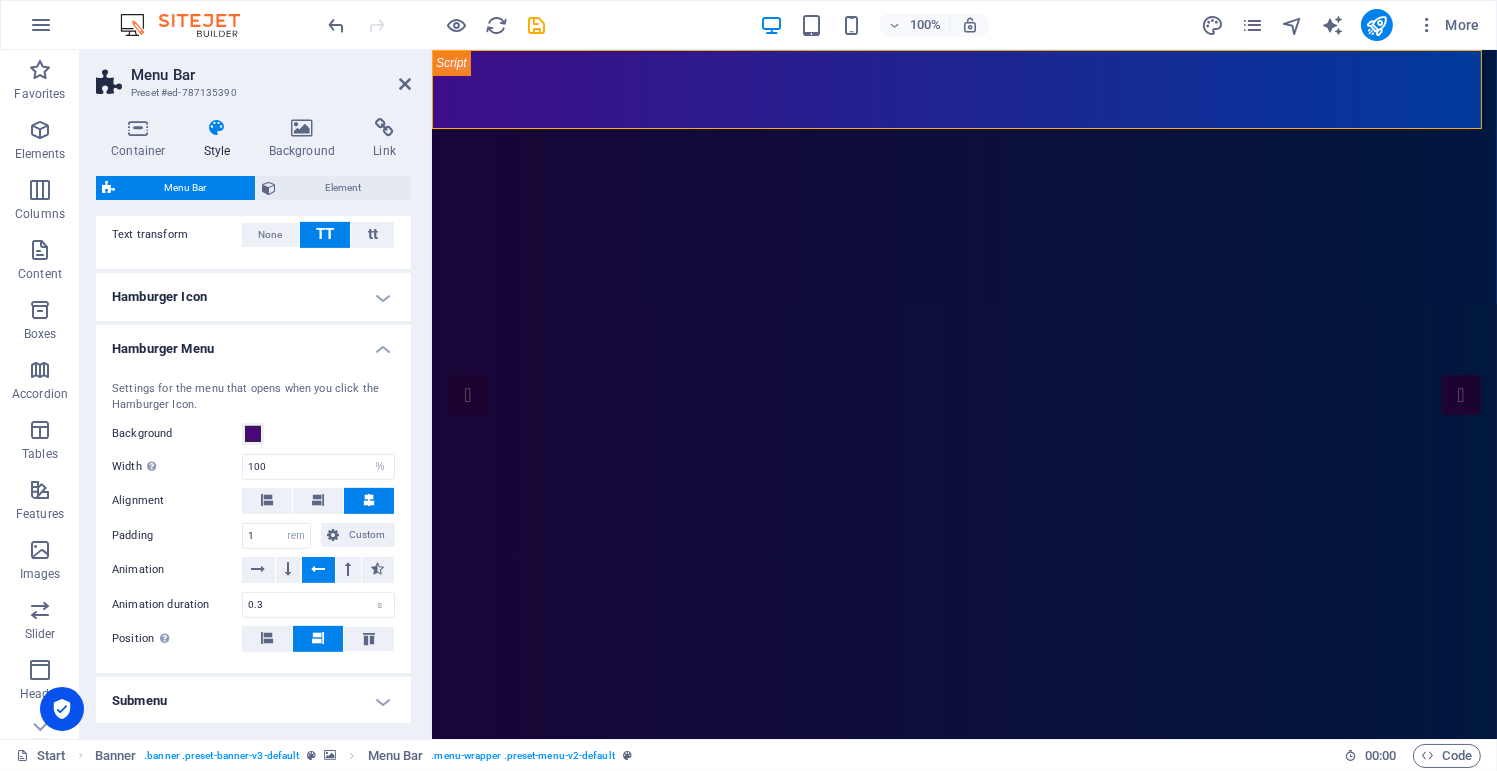 scroll, scrollTop: 1325, scrollLeft: 0, axis: vertical 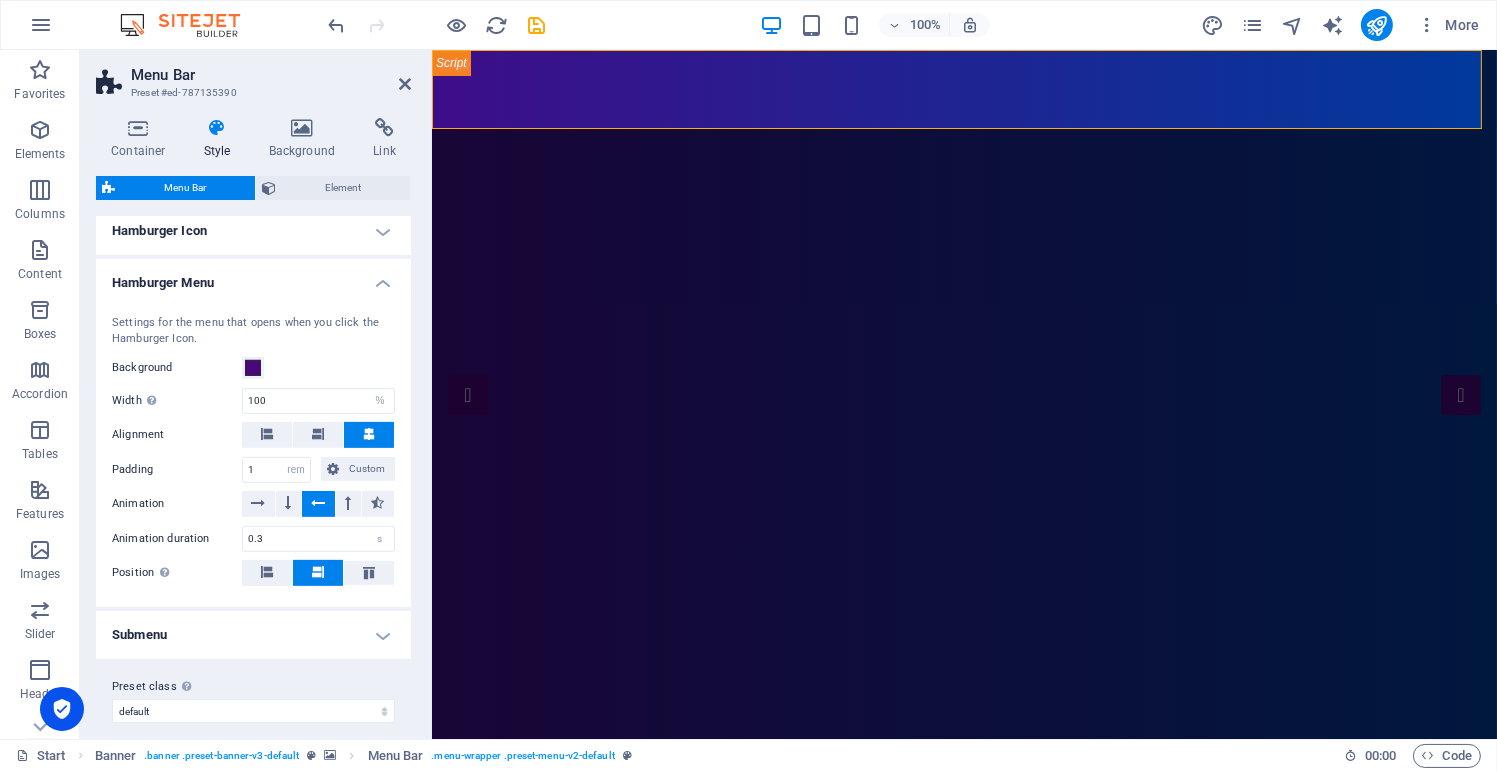 click on "Submenu" at bounding box center [253, 635] 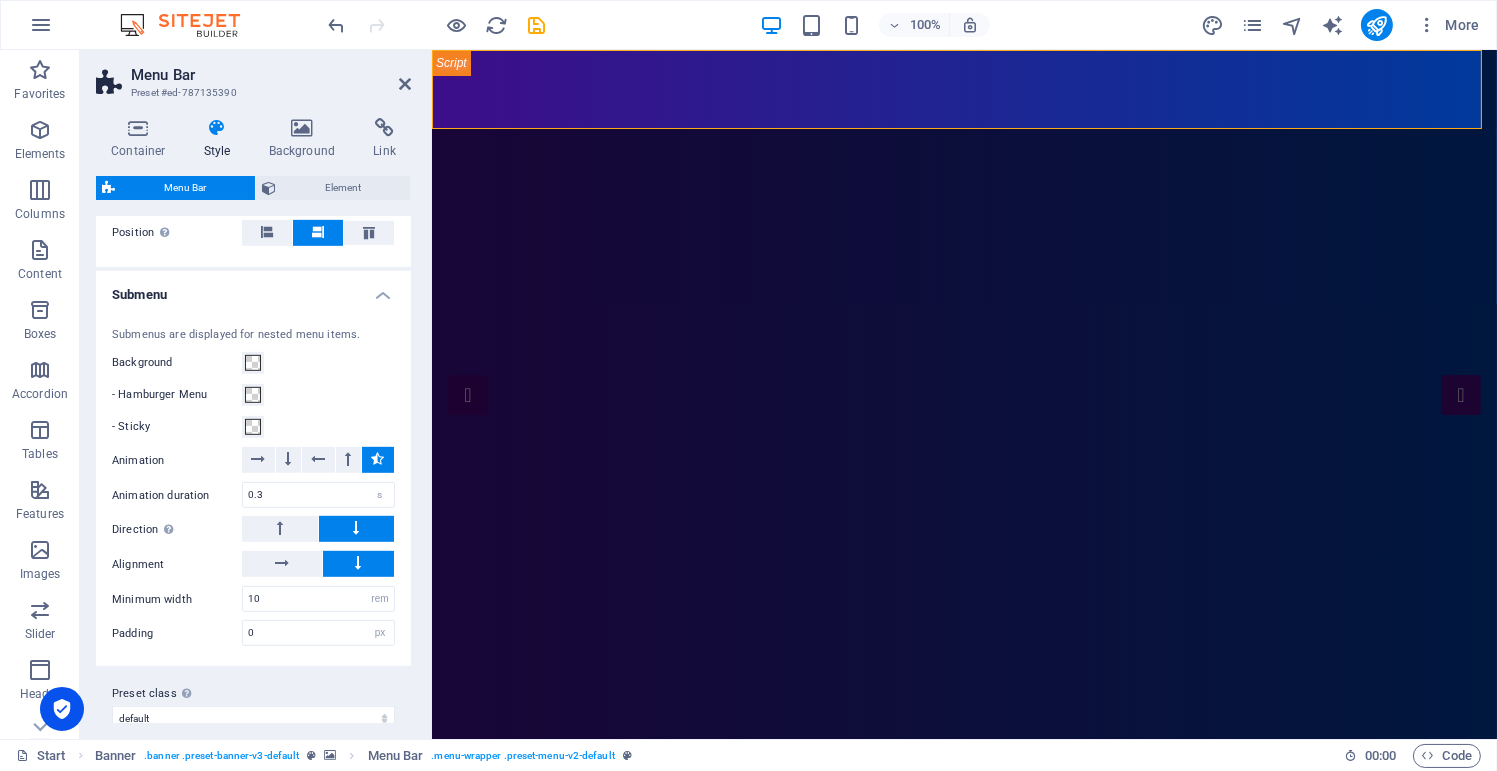 scroll, scrollTop: 1668, scrollLeft: 0, axis: vertical 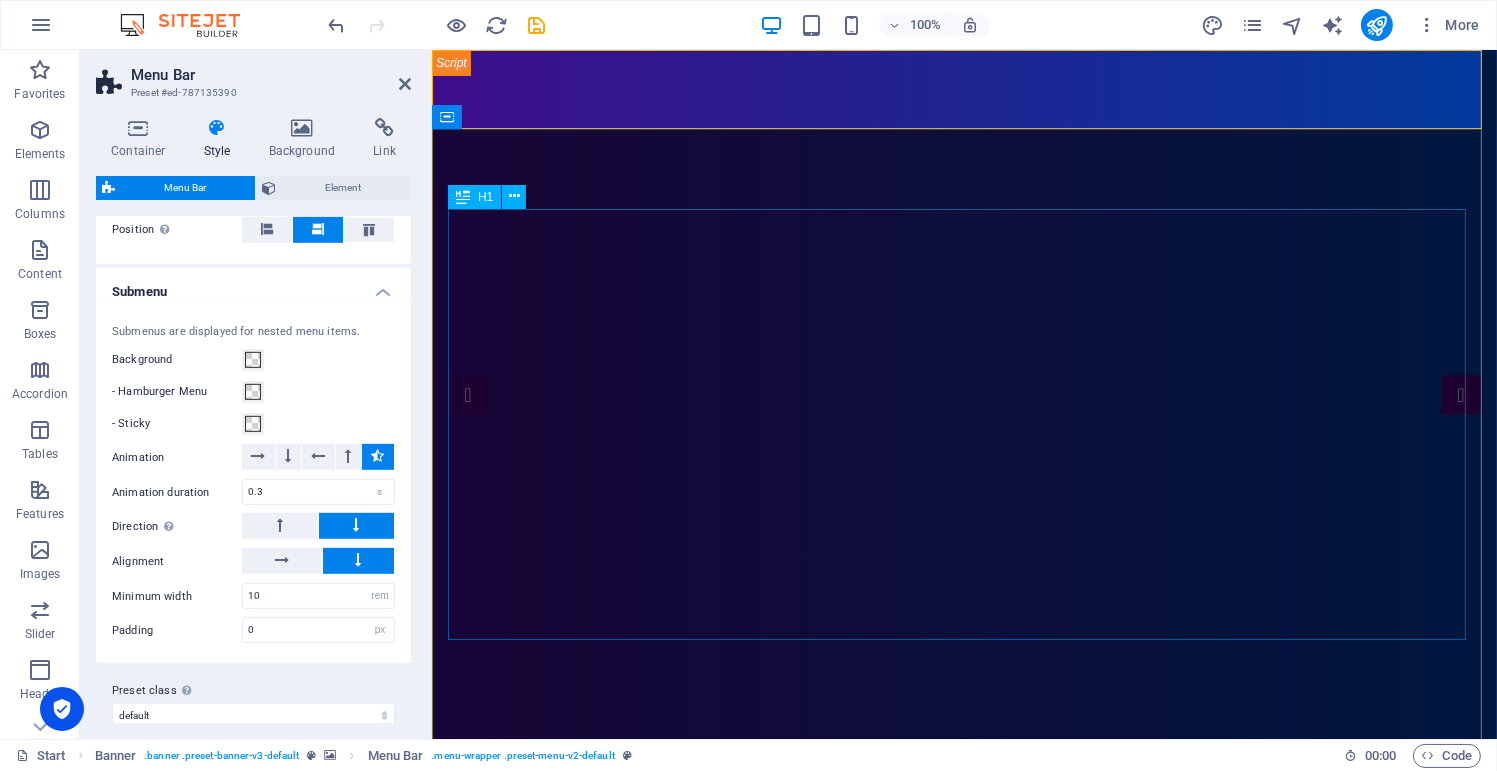 click on "Luminous for Business Development" at bounding box center [963, 2188] 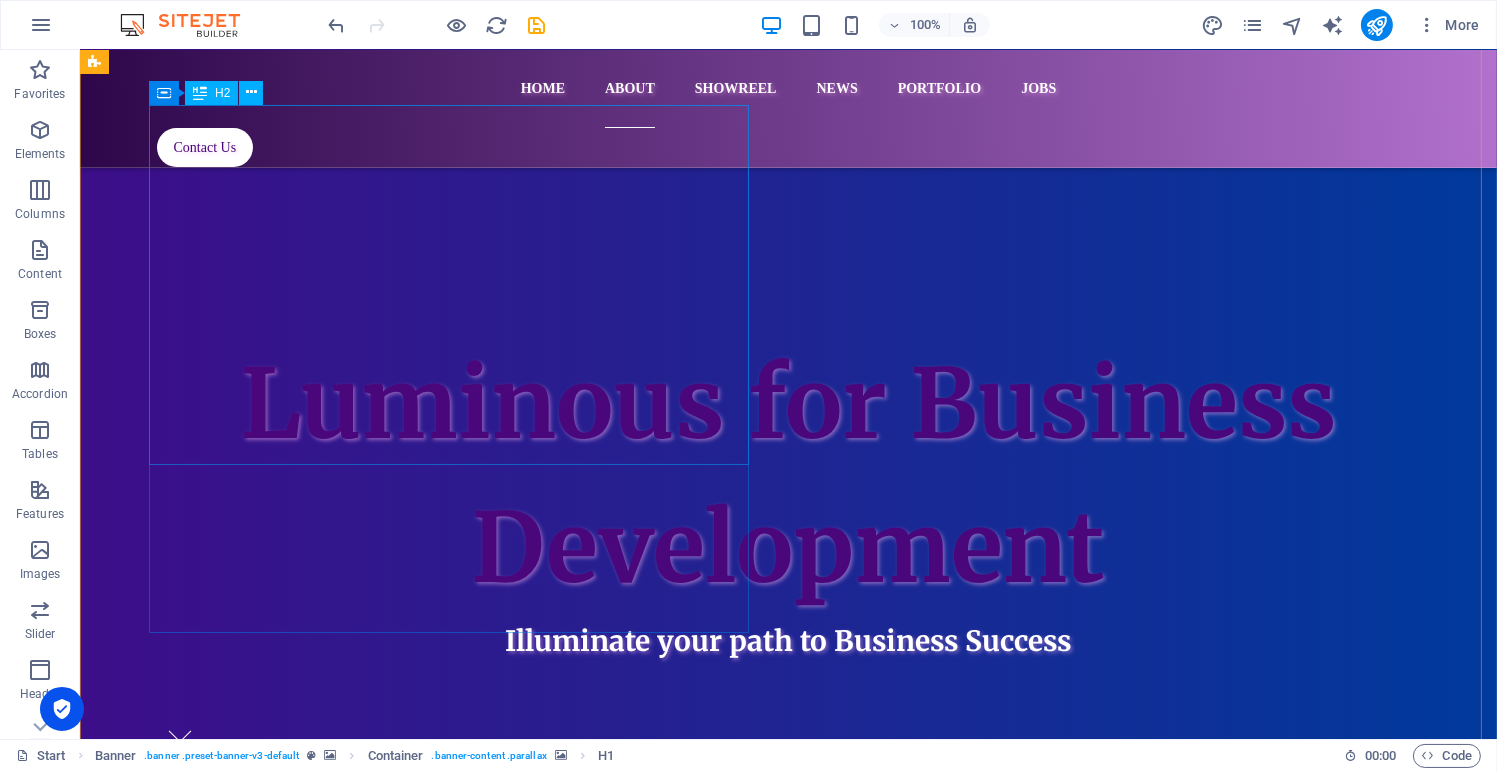 scroll, scrollTop: 1370, scrollLeft: 0, axis: vertical 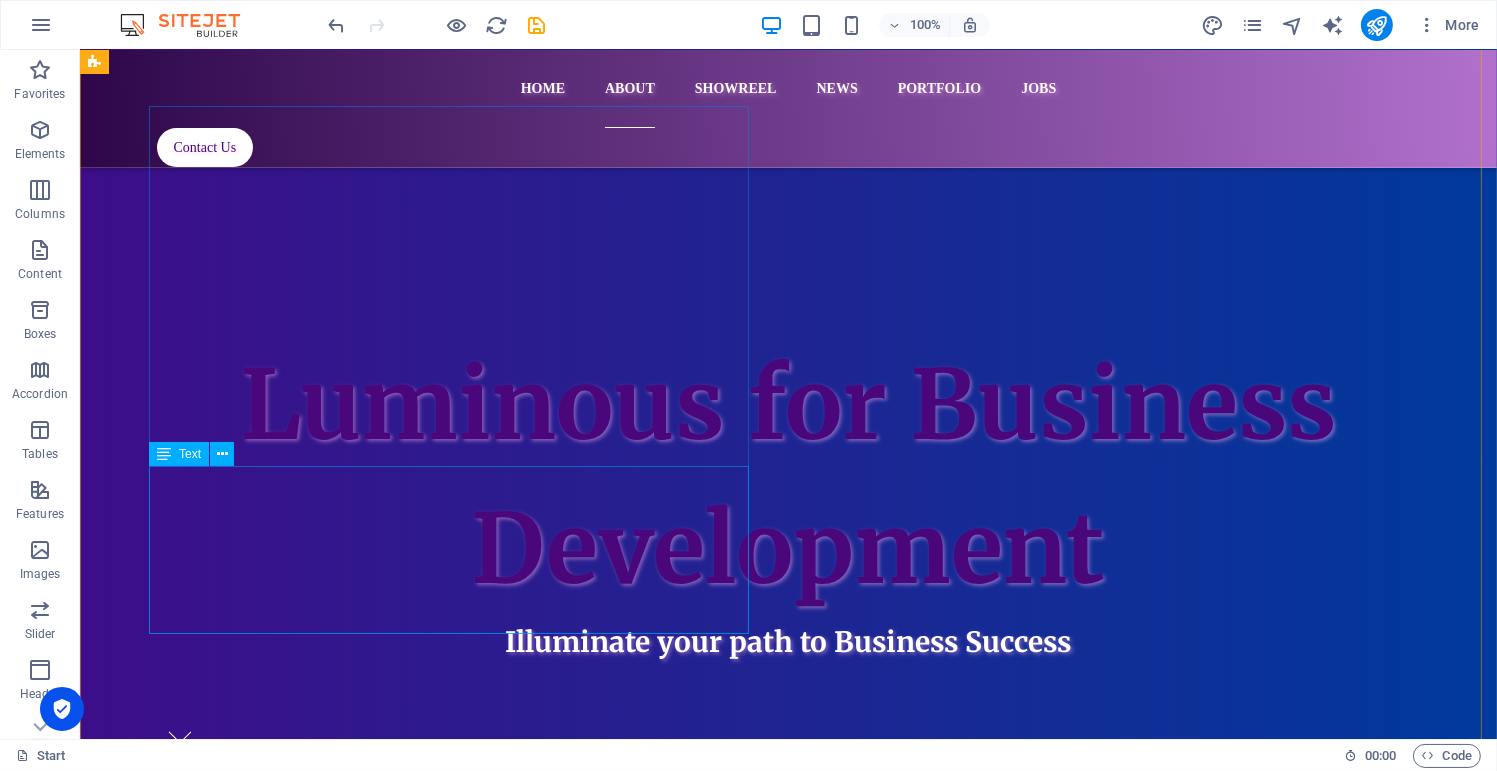 click on "Lorem ipsum dolor sit amet, consectetur adipisicing elit. Alias, repellat, temporibus, consequuntur, at ipsam sint iusto delectus laborum saepe sed error aspernatur voluptatibus mollitia labore a? Nemo, reprehenderit, fugiat tenetur atque voluptas quae ex blanditiis deleniti soluta repellat placeat totam fugit qui magnam distinctio doloremque nihil iste architecto expedita voluptates! Est, illo, illum, ut asperiores obcaecati nihil quibusdam voluptatum repellendus ullam error quo placeat doloremque cumque expedita distinctio praesentium tempora ipsum quos quisquam mollitia accusamus iure voluptas aut ratione officia quae id rerum? Deleniti, voluptatibus, impedit fugit at dicta ea voluptas voluptatem laboriosam blanditiis distinctio quidem dolorum assumenda maiores illo!" at bounding box center (728, 3153) 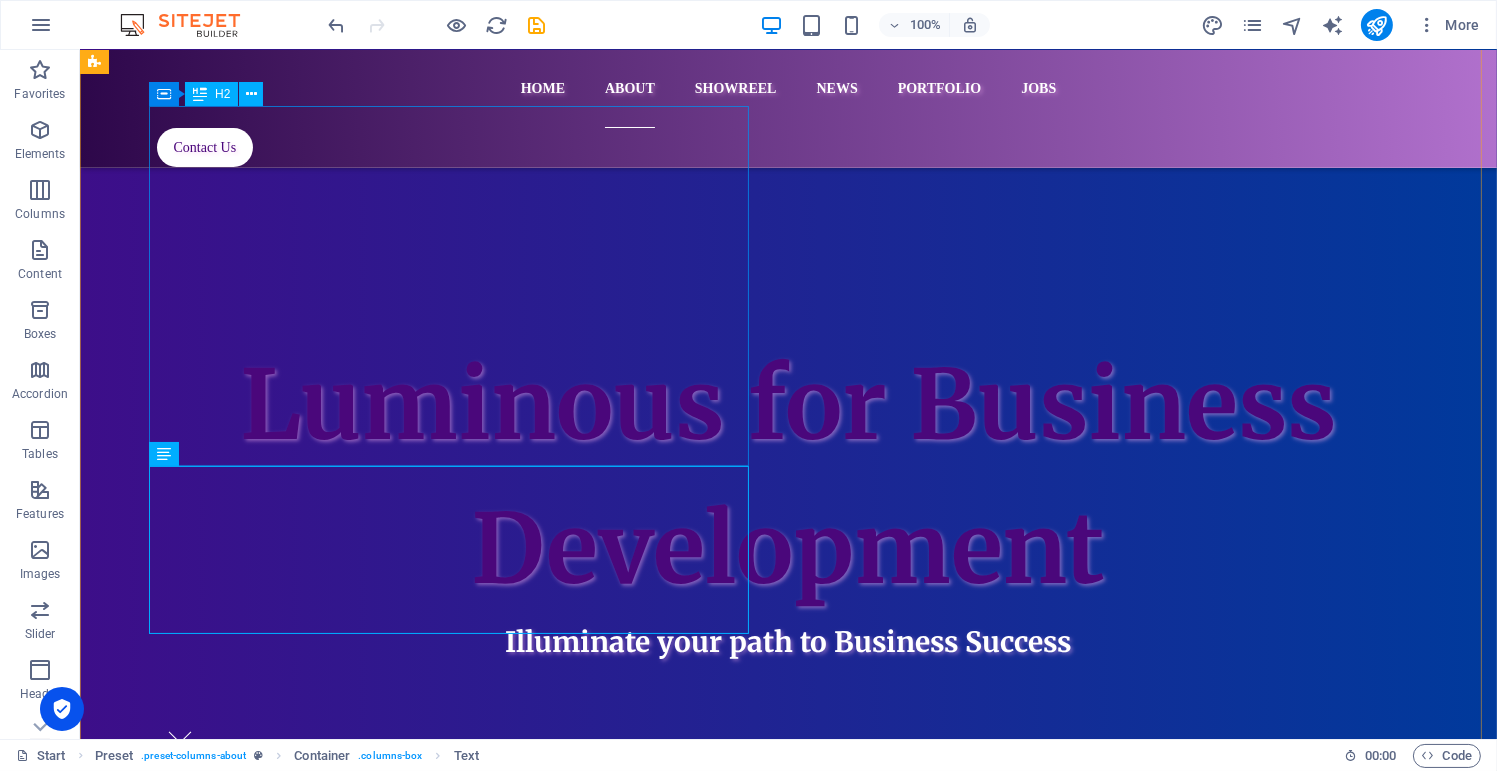 click on "Luminous for Business Development" at bounding box center (549, 2990) 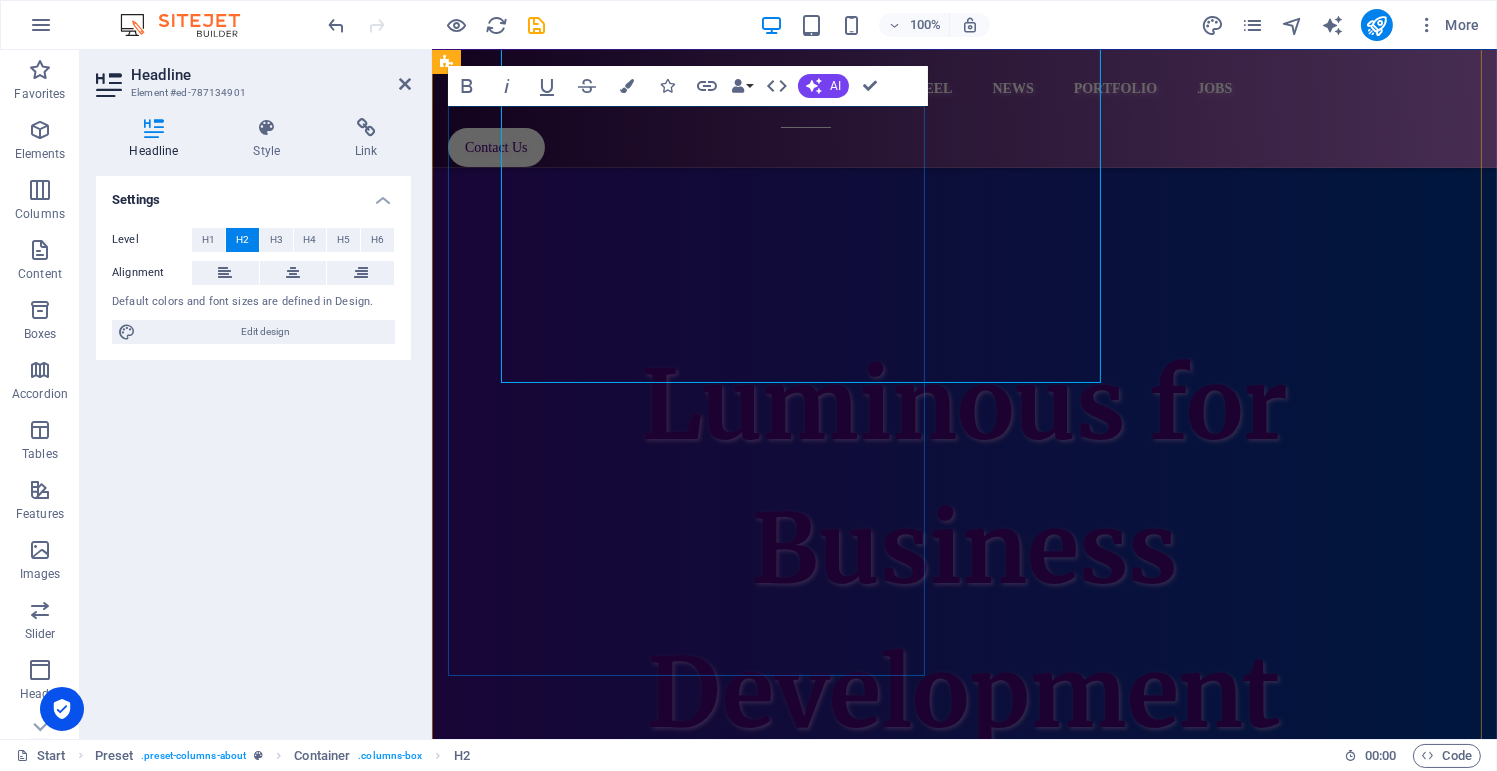 scroll, scrollTop: 1452, scrollLeft: 0, axis: vertical 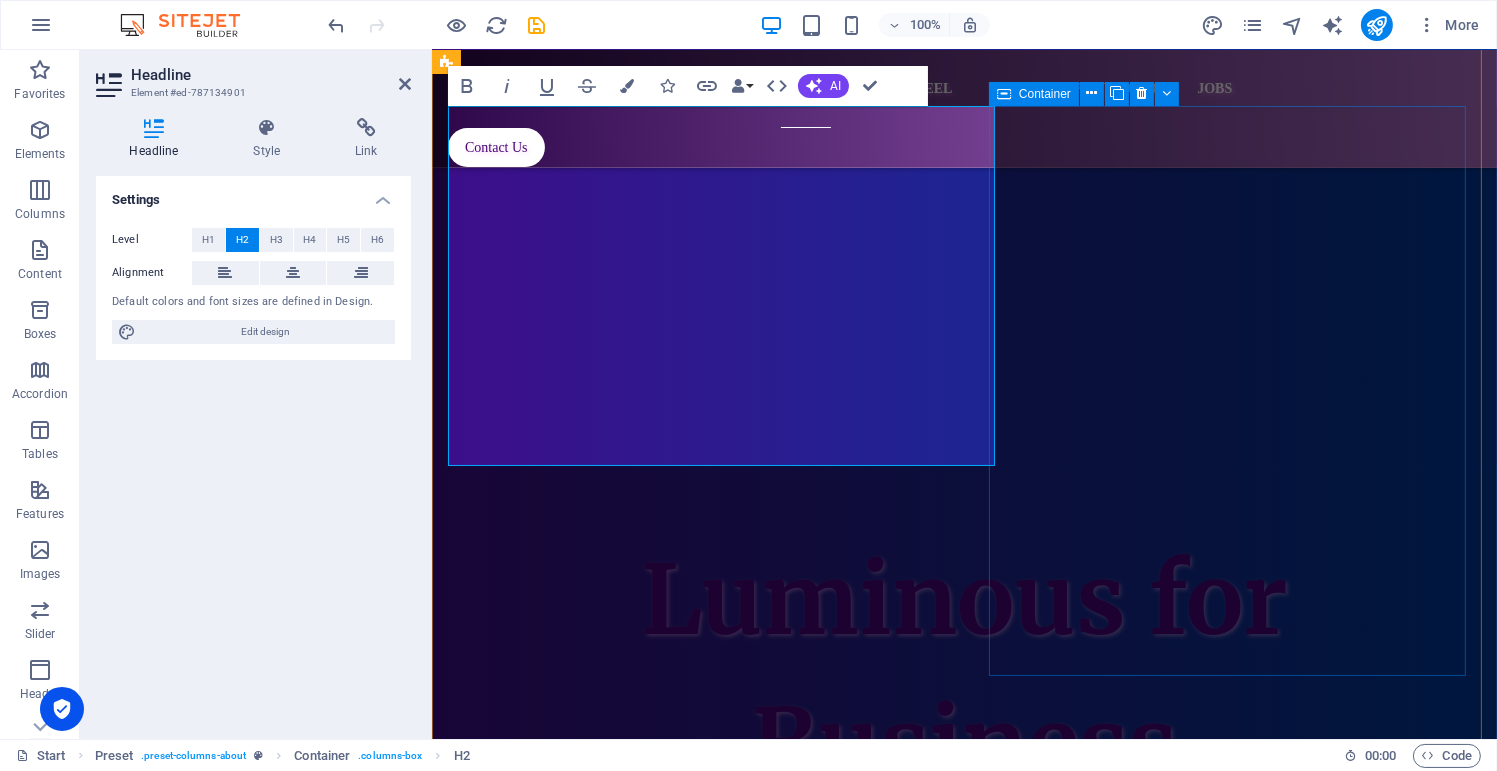 click on ".cls-1{fill:#1a171b;stroke:#fff;stroke-miterlimit:10;} Element 2" at bounding box center [963, 3665] 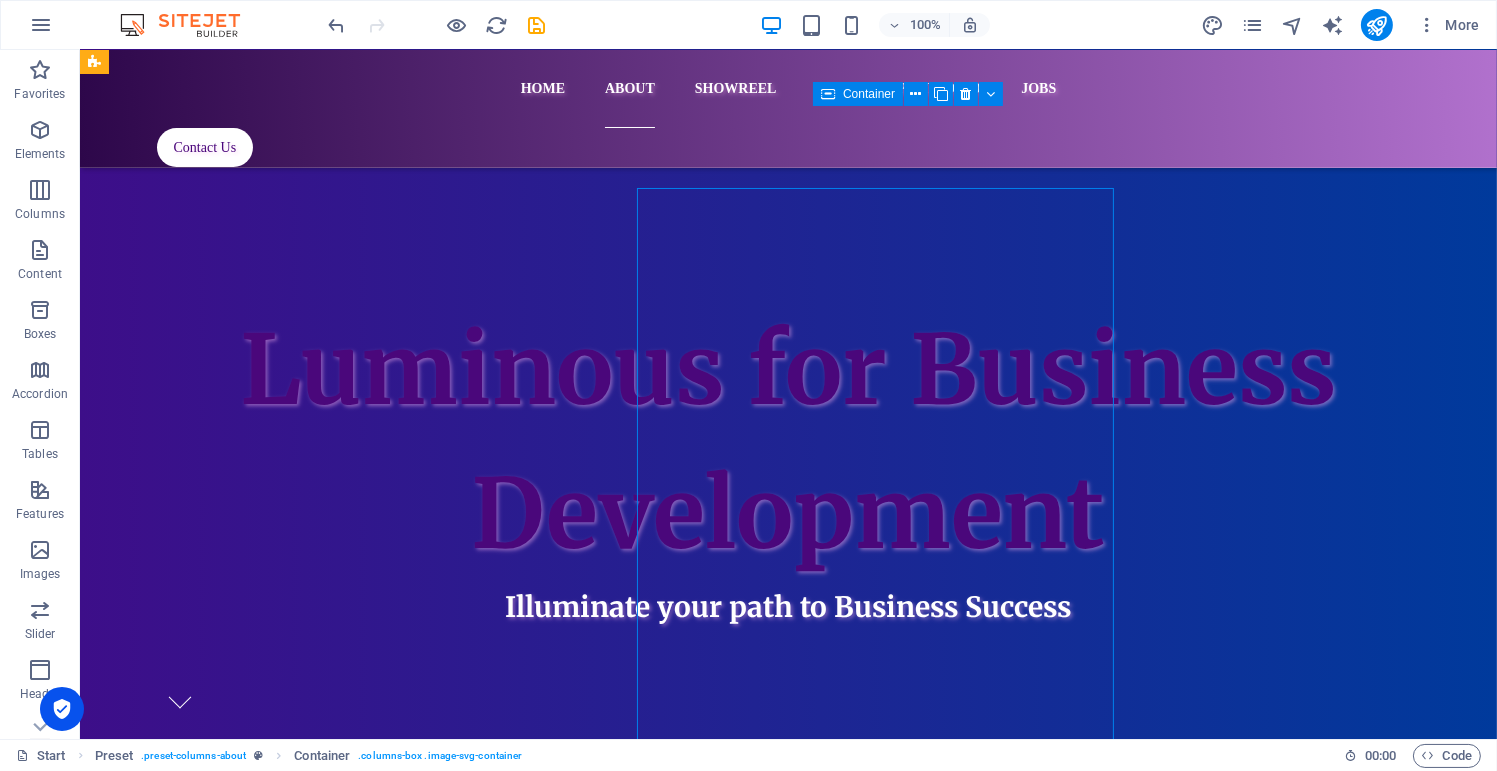 scroll, scrollTop: 1370, scrollLeft: 0, axis: vertical 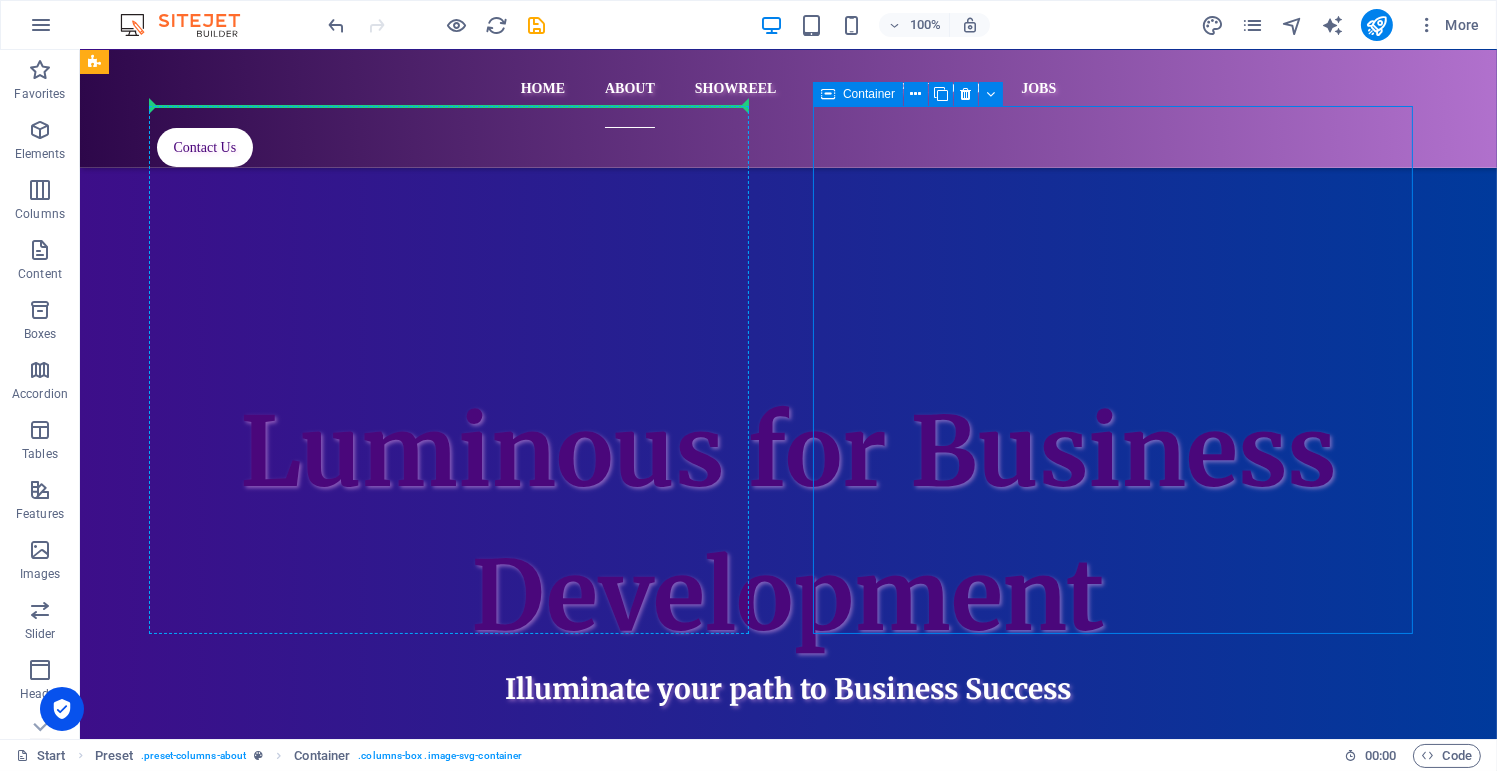 drag, startPoint x: 678, startPoint y: 543, endPoint x: 412, endPoint y: 261, distance: 387.65964 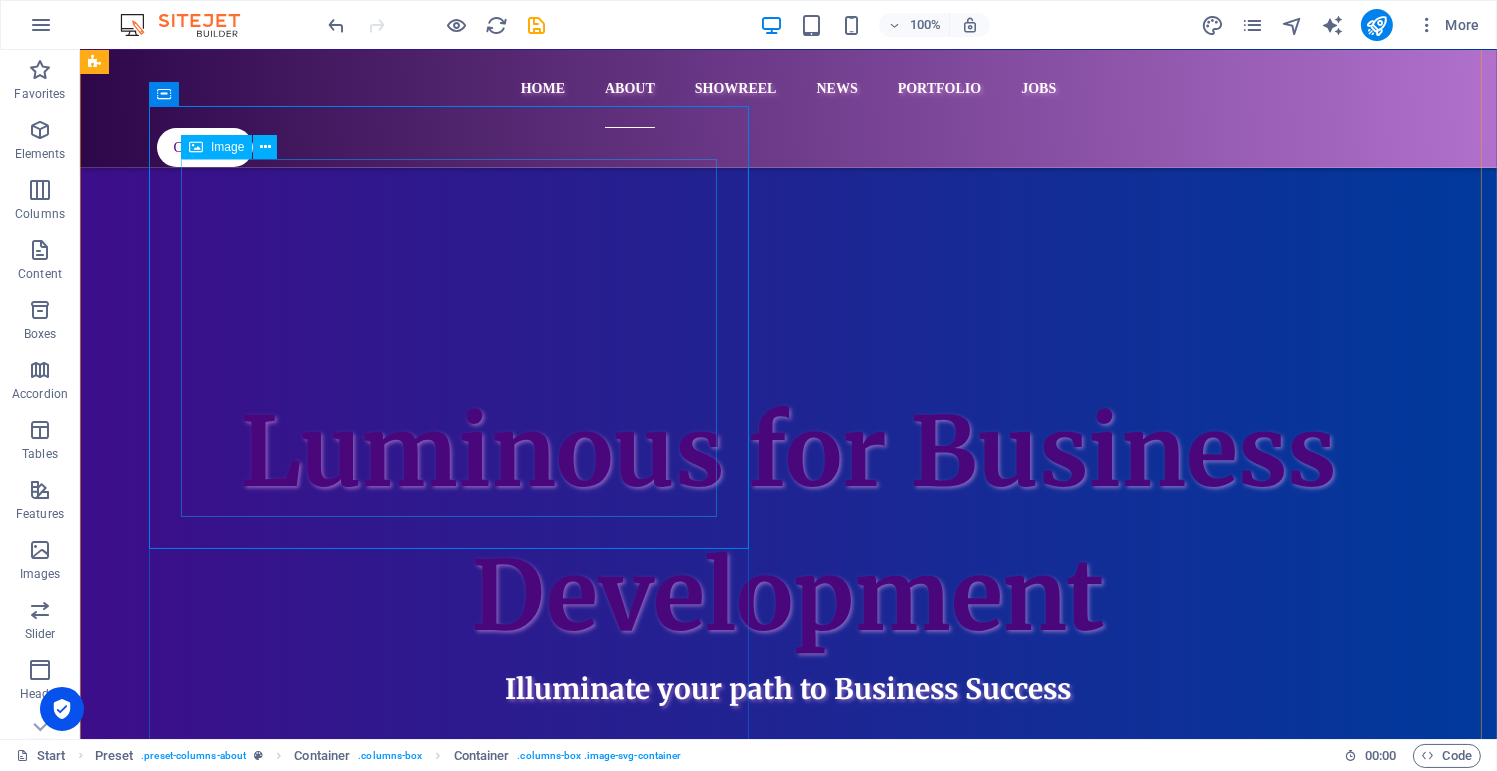 click at bounding box center (704, 3355) 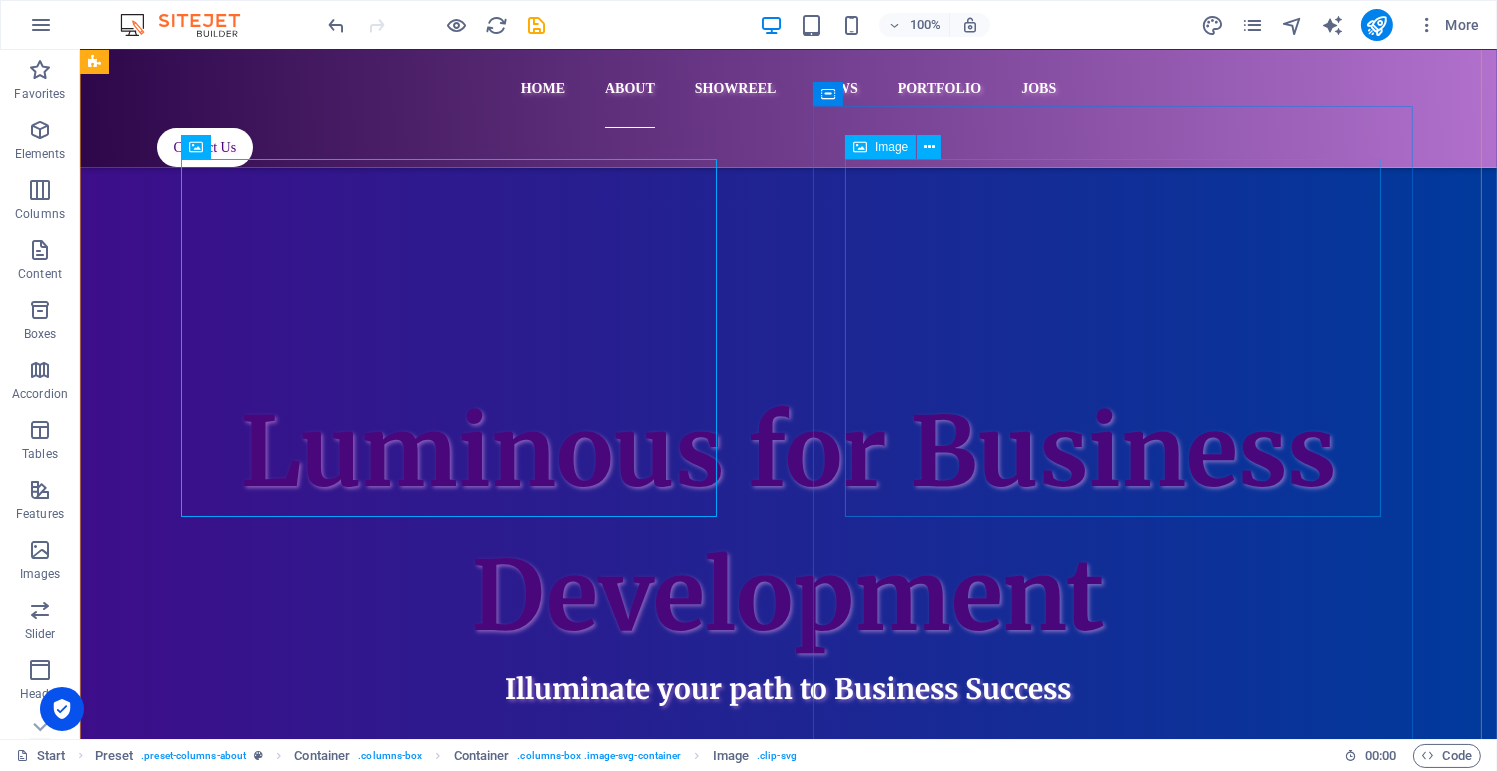 click at bounding box center [728, 4581] 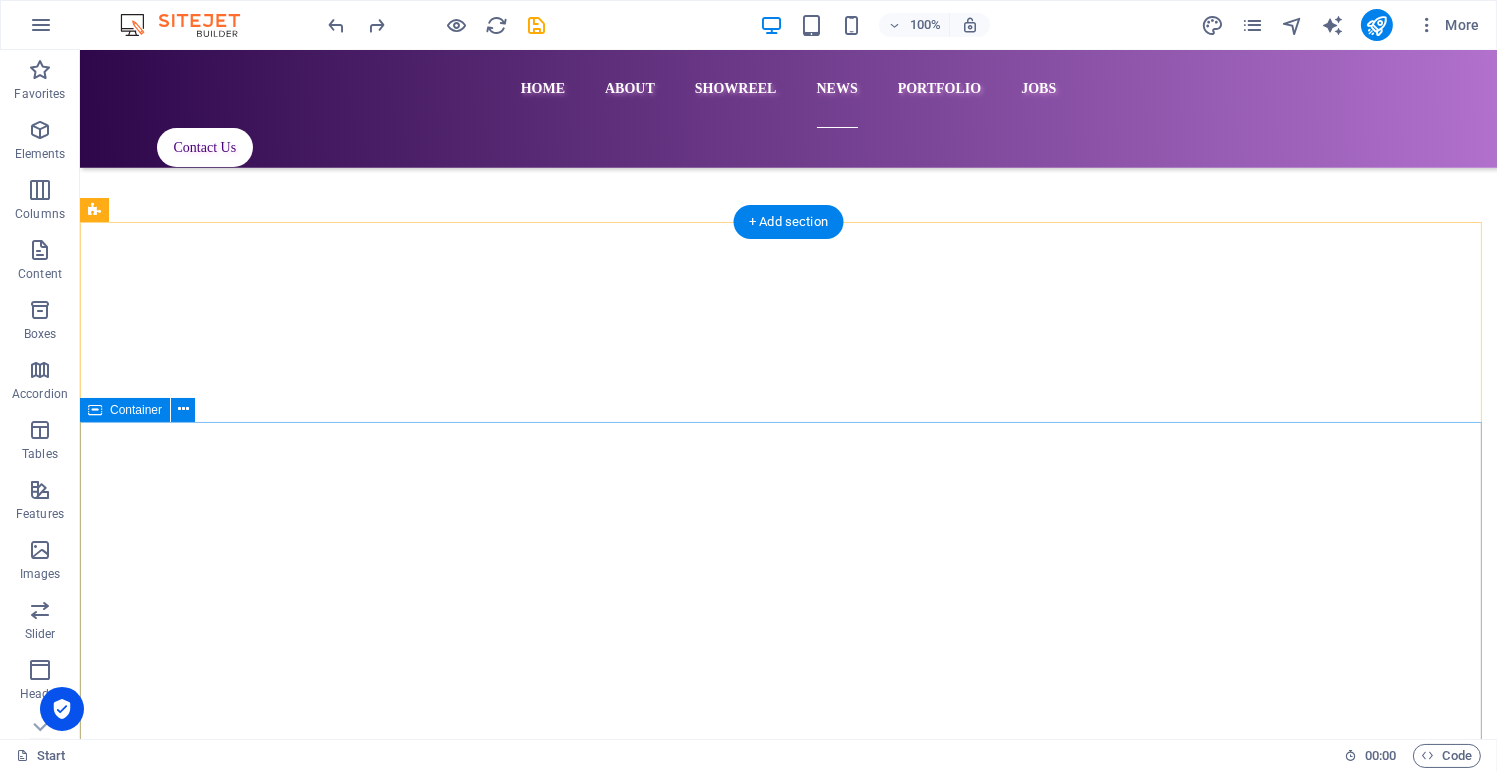 scroll, scrollTop: 9102, scrollLeft: 0, axis: vertical 